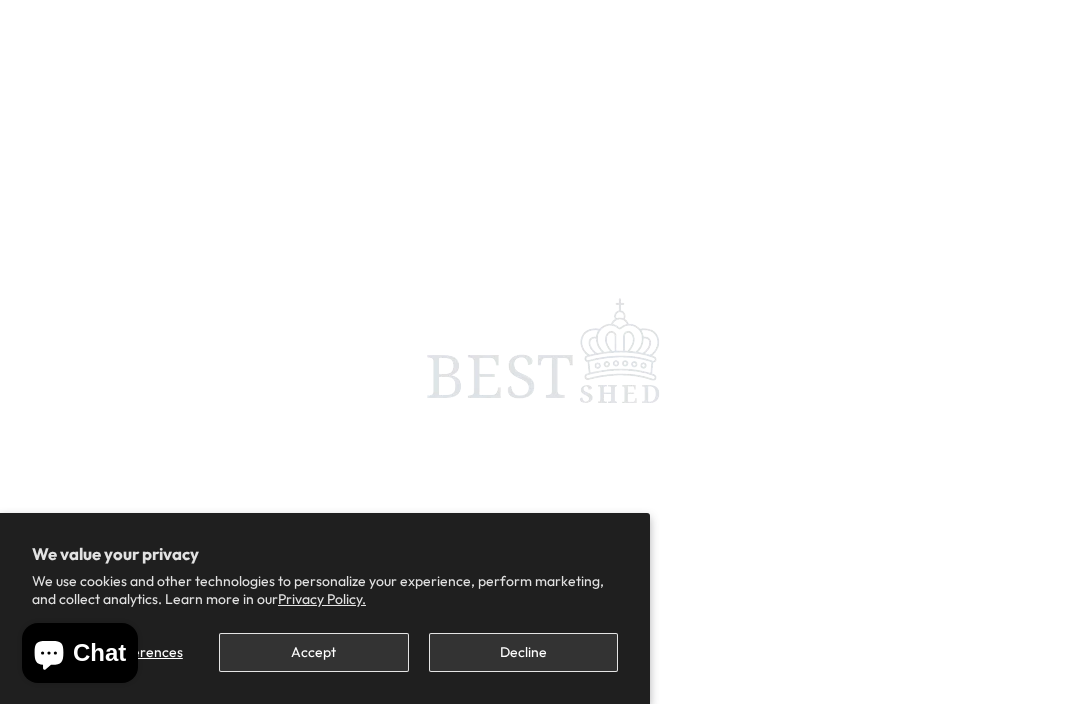 scroll, scrollTop: 0, scrollLeft: 0, axis: both 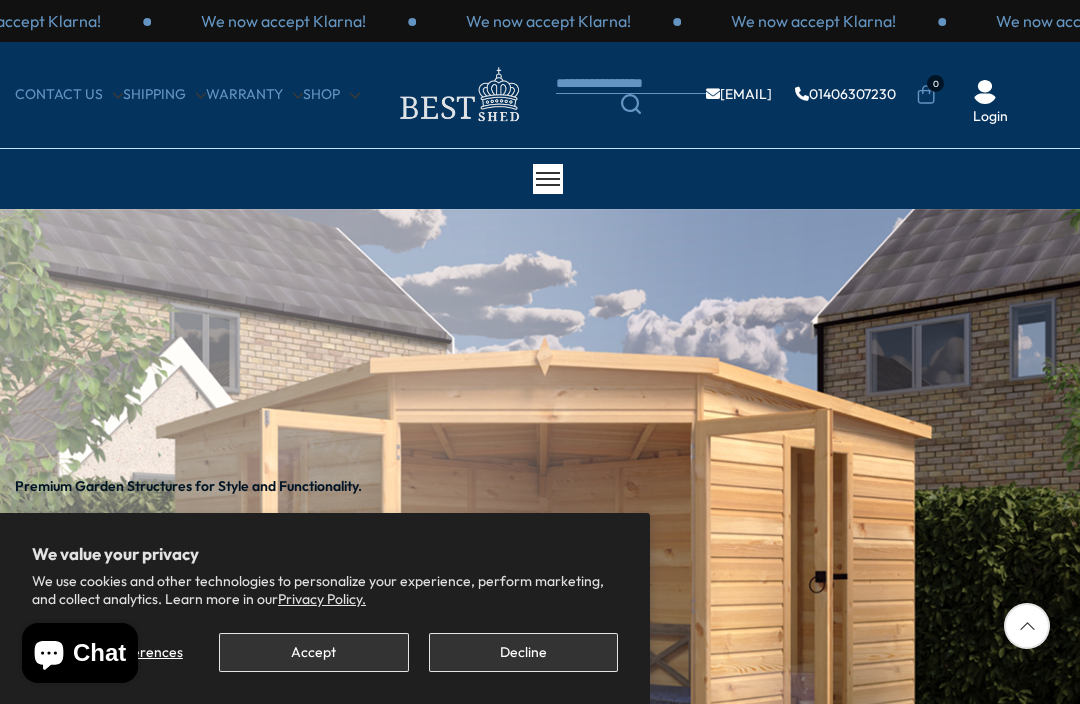 click on "Decline" at bounding box center (523, 652) 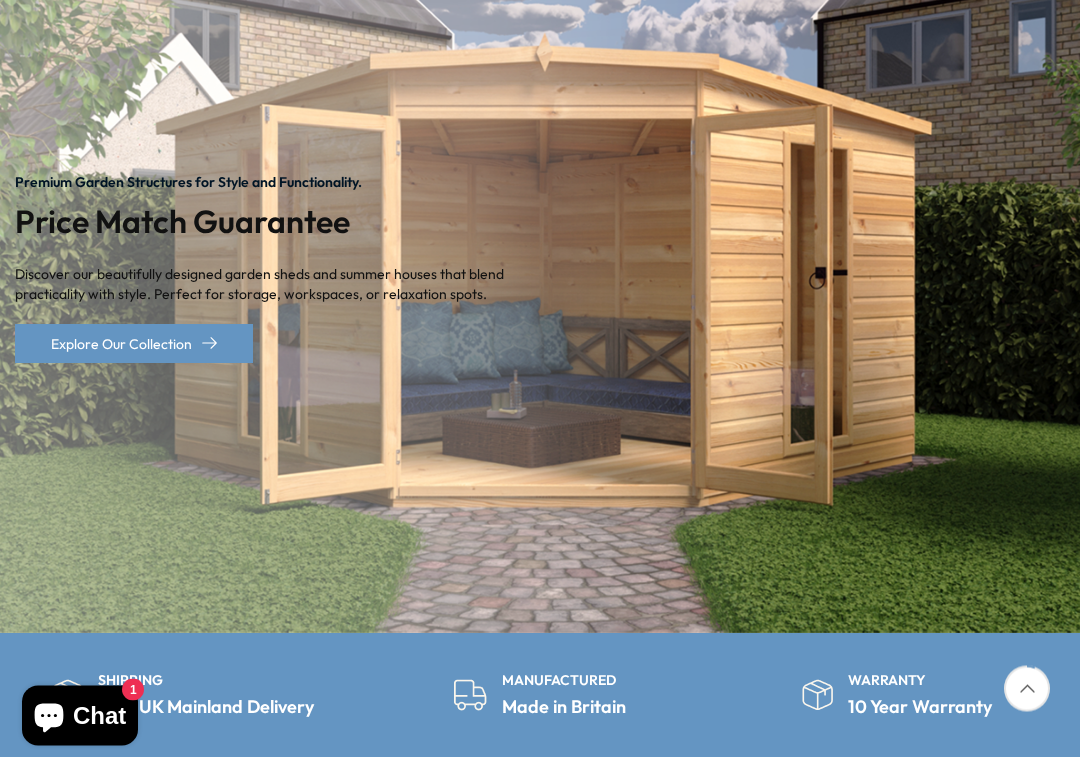 scroll, scrollTop: 304, scrollLeft: 0, axis: vertical 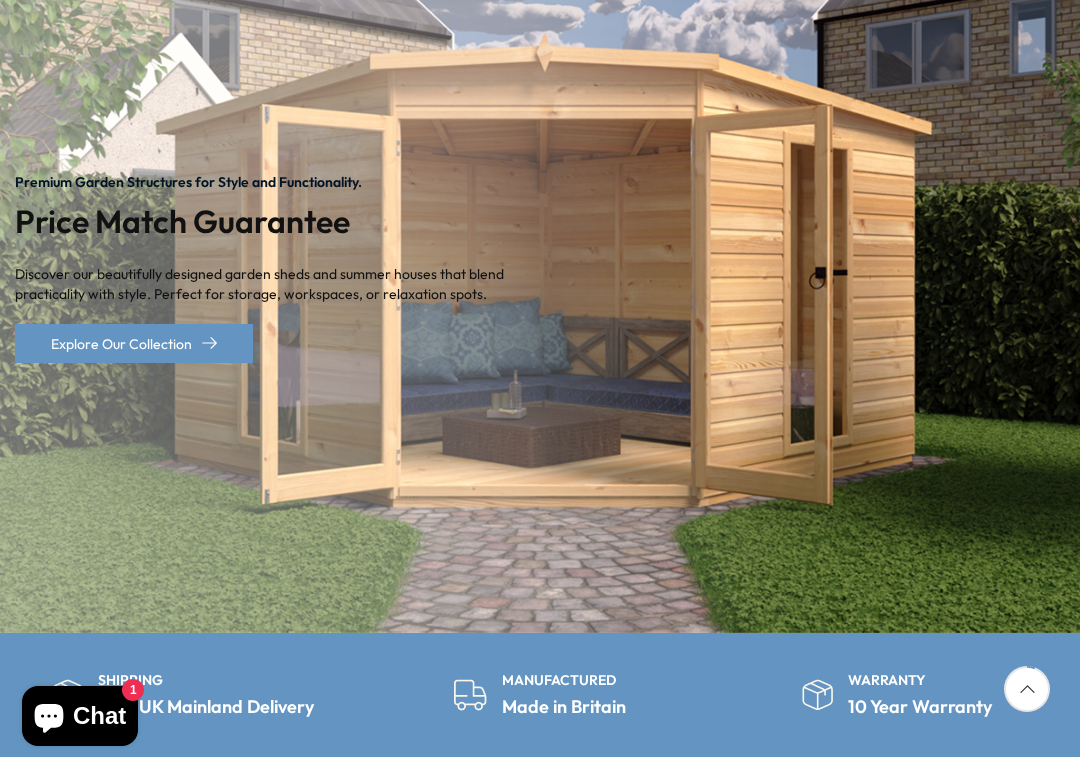 click at bounding box center (1110, 267) 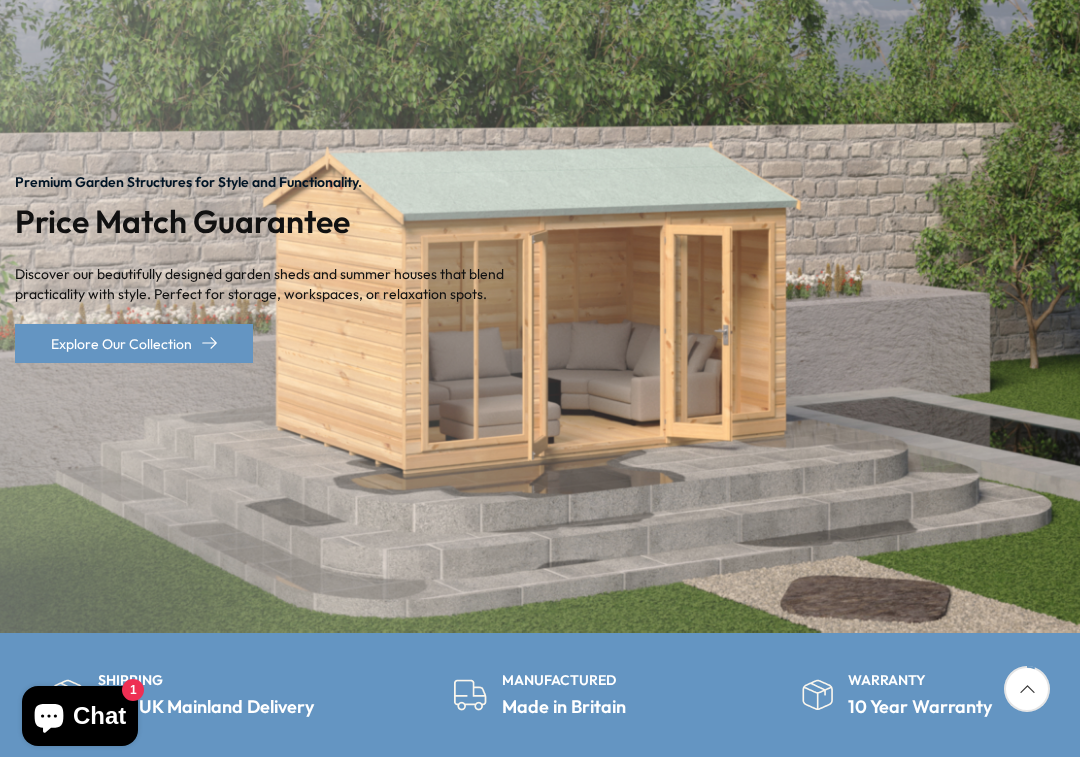 click at bounding box center [1110, 267] 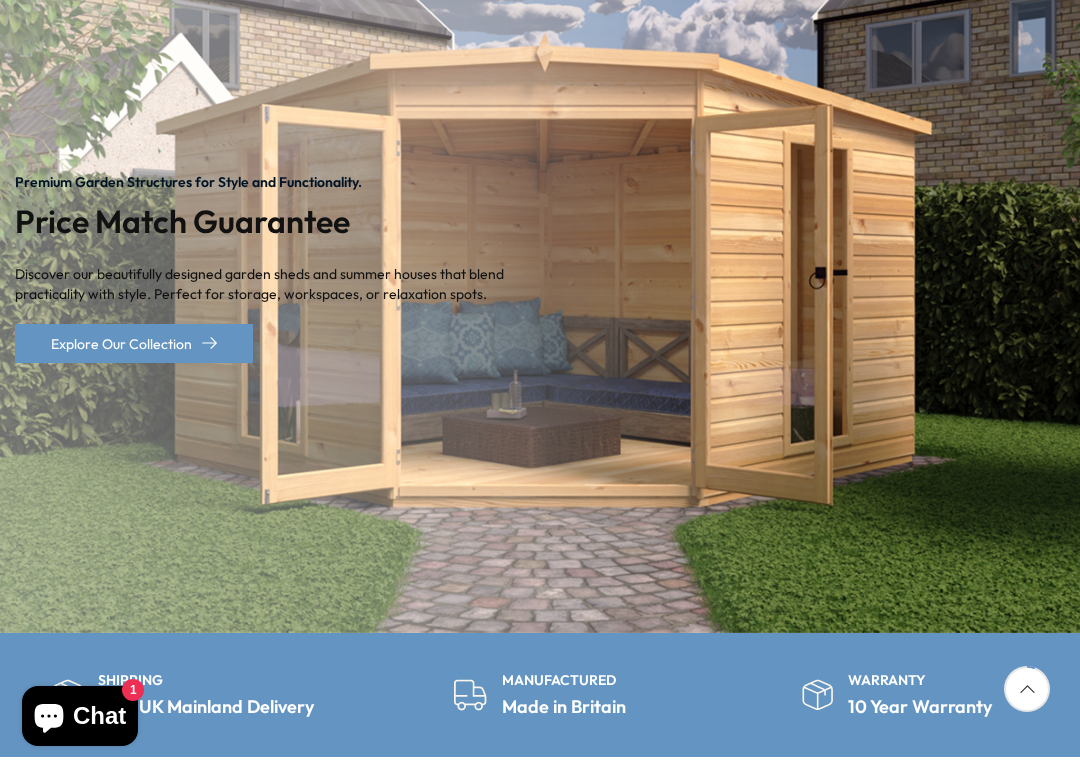 click at bounding box center [1110, 267] 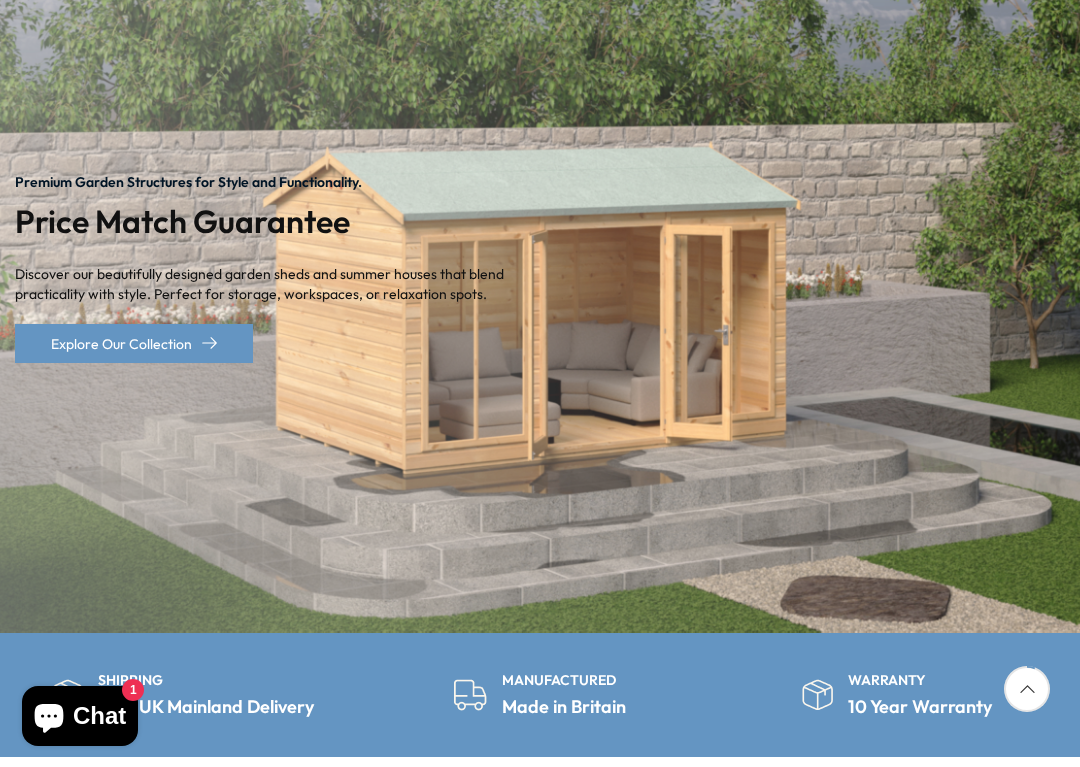 click at bounding box center (1110, 267) 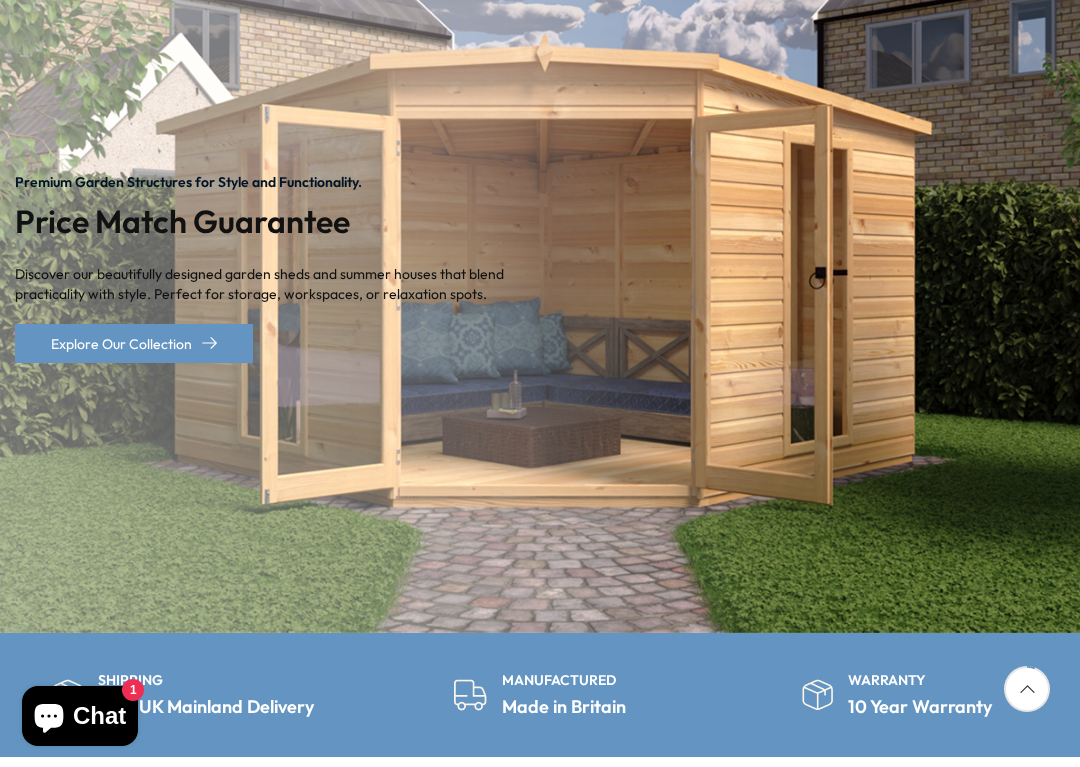 click at bounding box center (1110, 267) 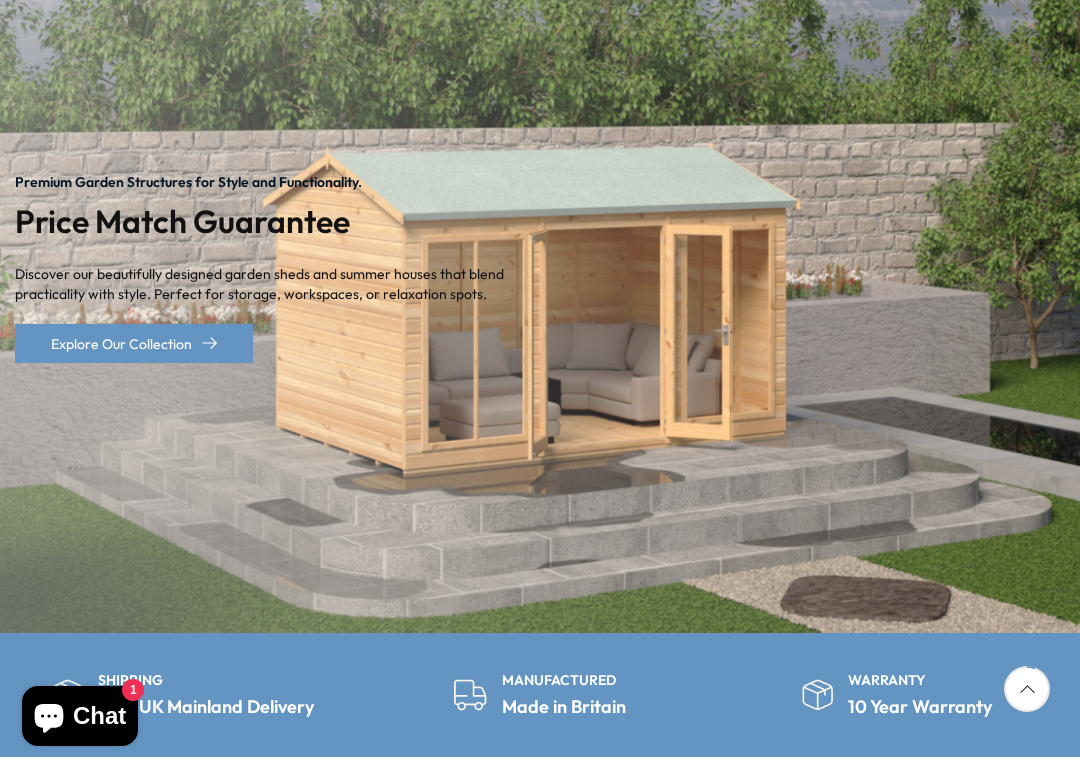 click at bounding box center [1110, 267] 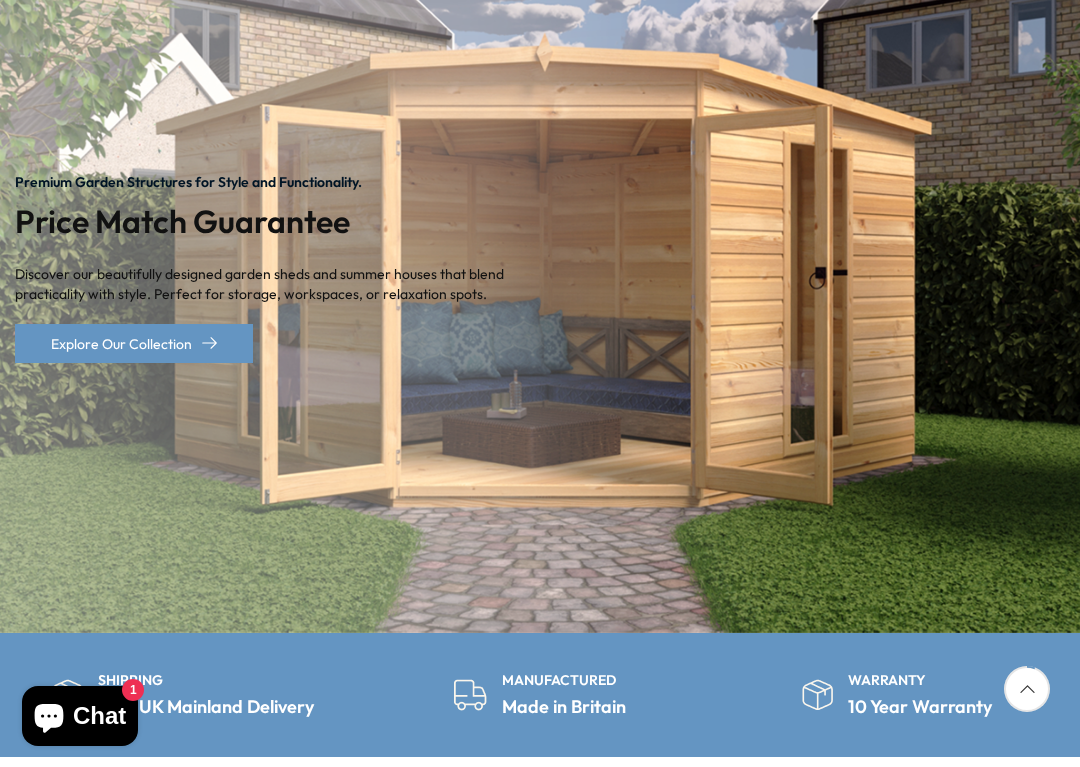 click at bounding box center [1110, 267] 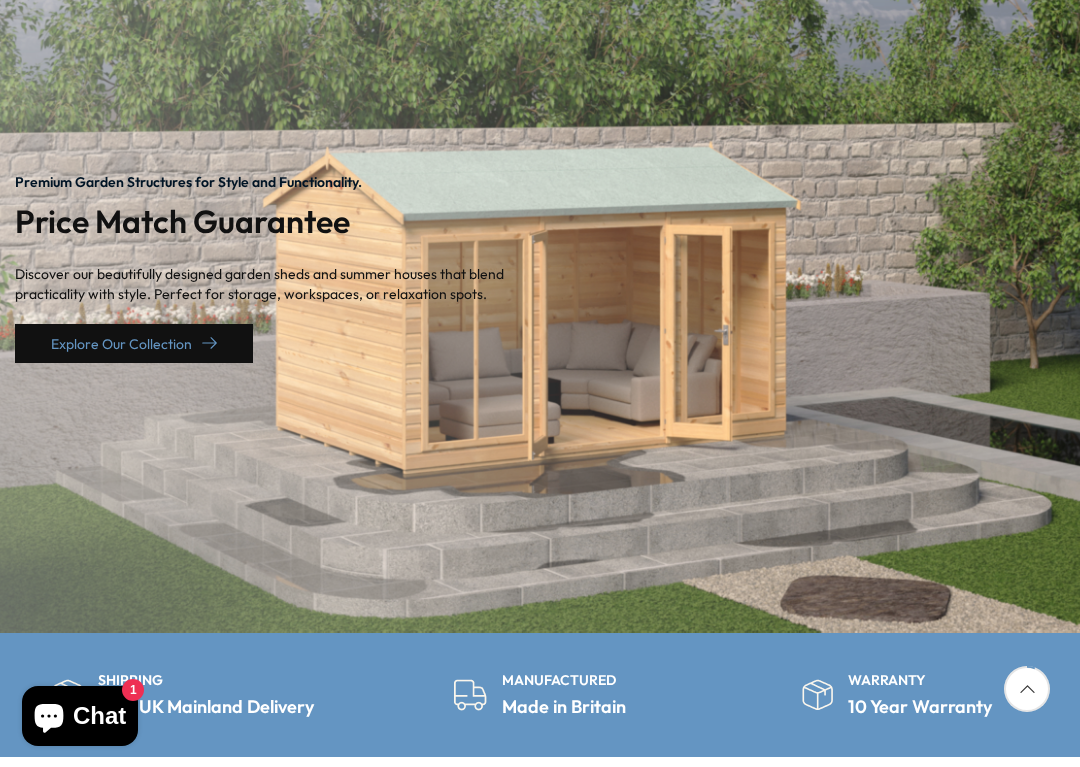 click 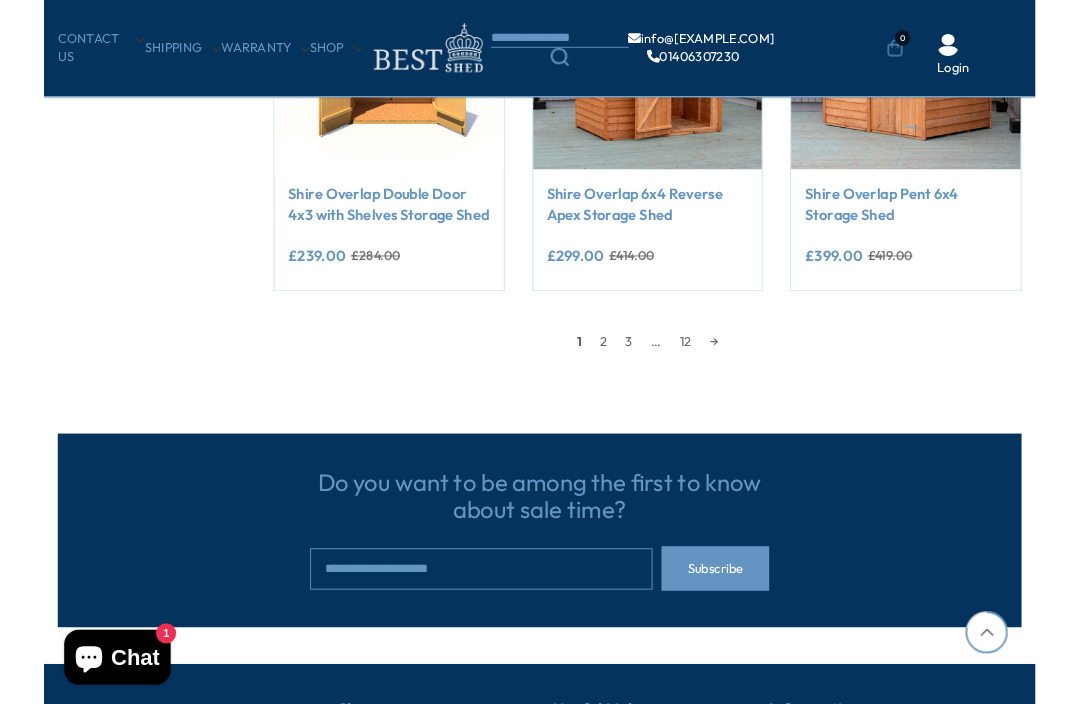 scroll, scrollTop: 1743, scrollLeft: 0, axis: vertical 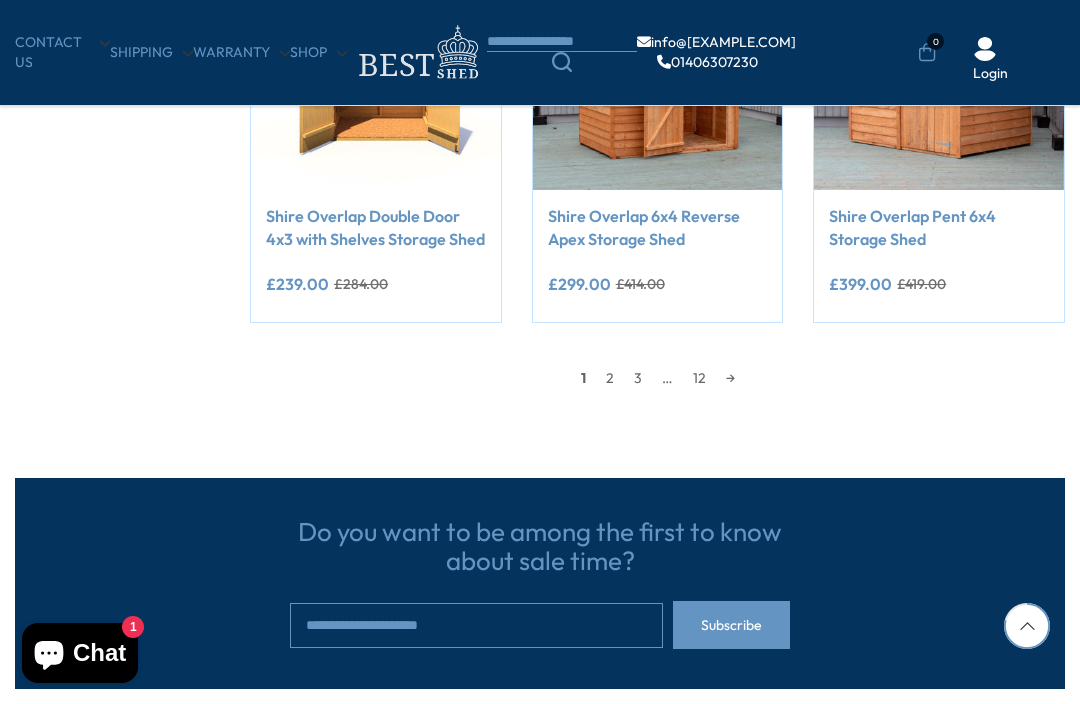 click on "→" at bounding box center (730, 378) 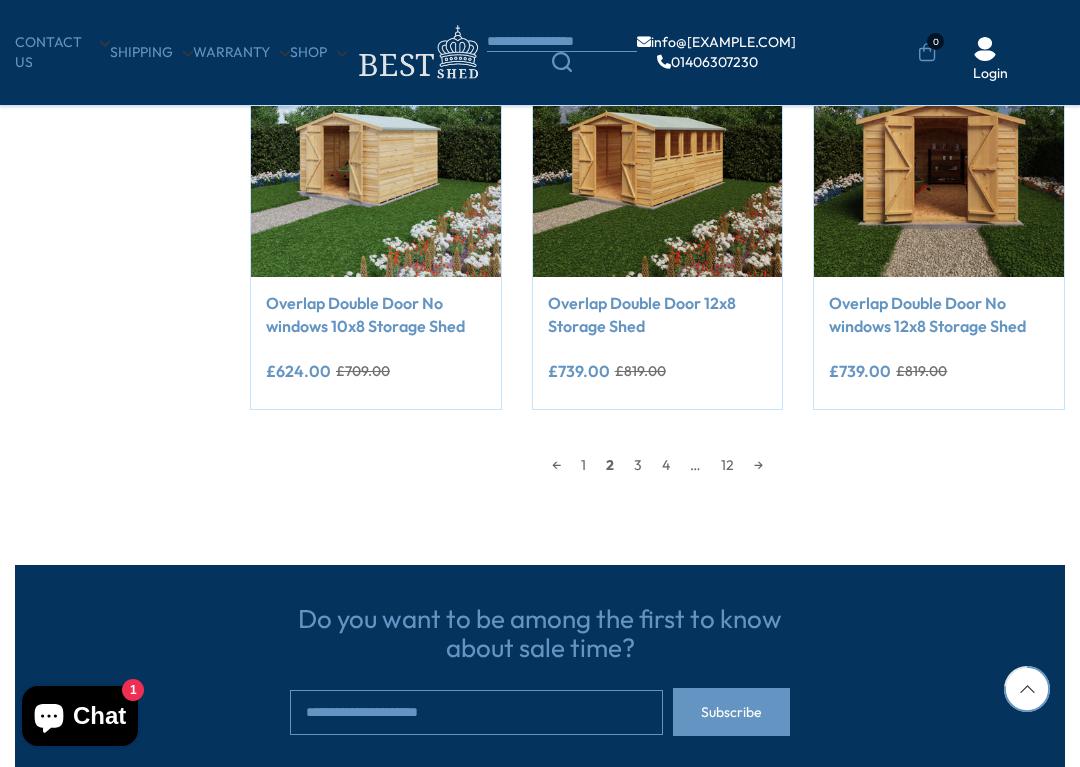 scroll, scrollTop: 1661, scrollLeft: 0, axis: vertical 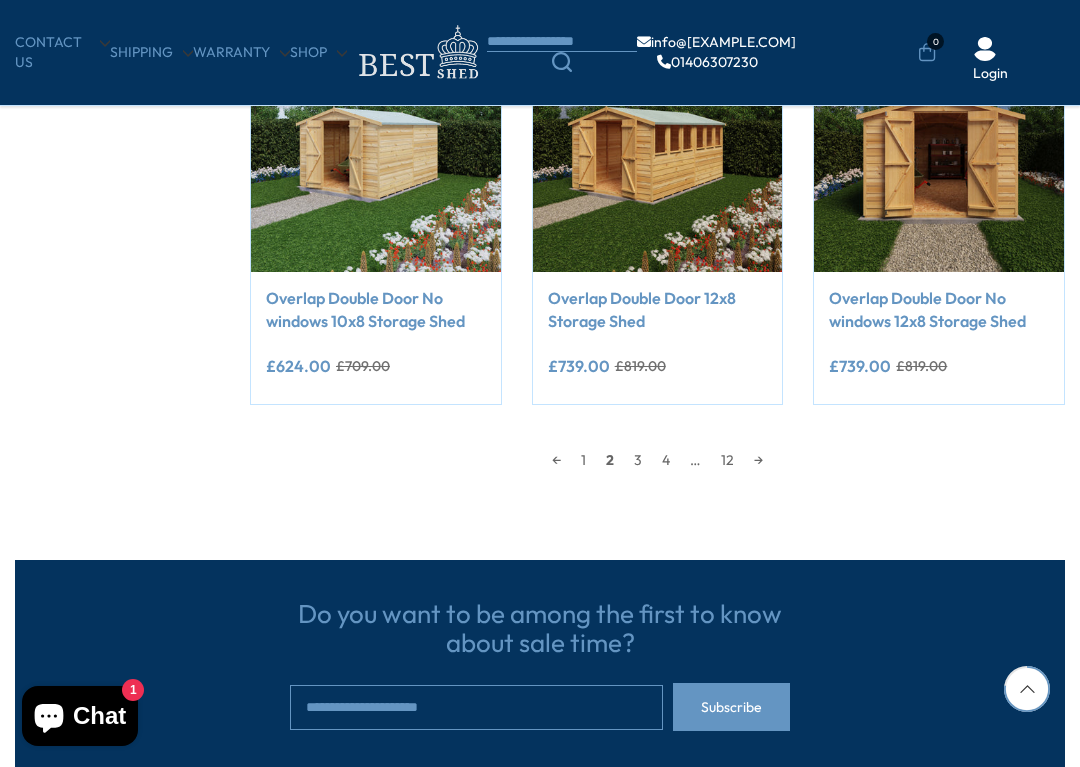 click on "→" at bounding box center [758, 460] 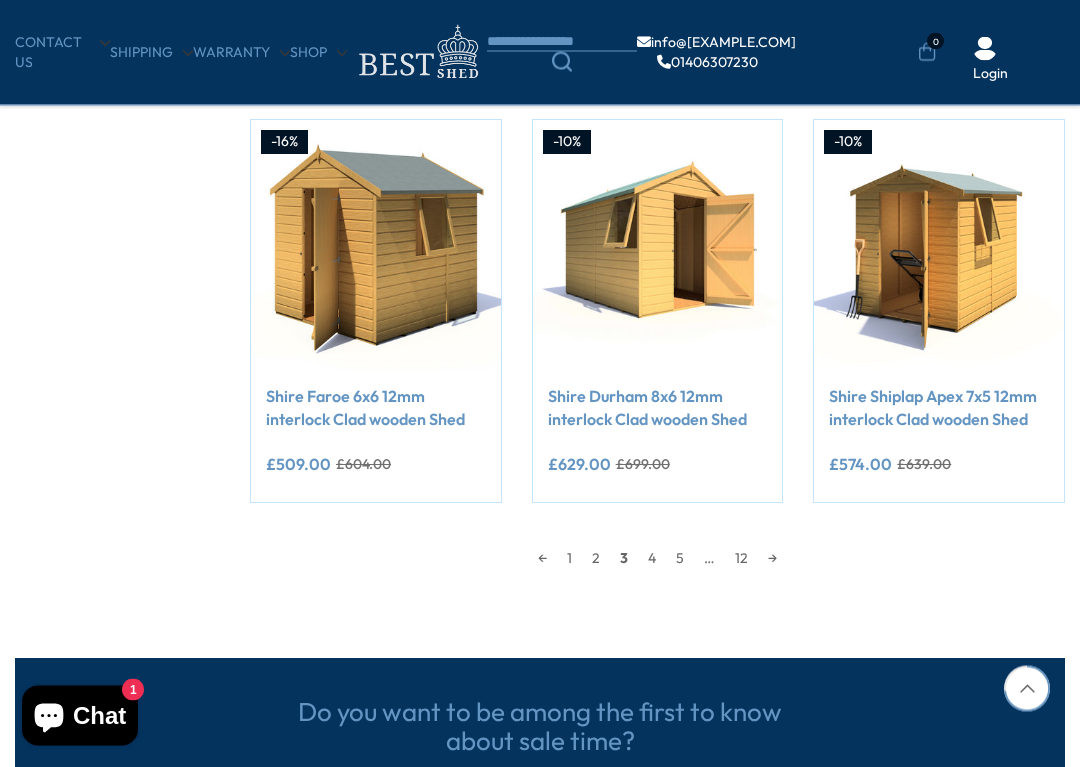 scroll, scrollTop: 1568, scrollLeft: 0, axis: vertical 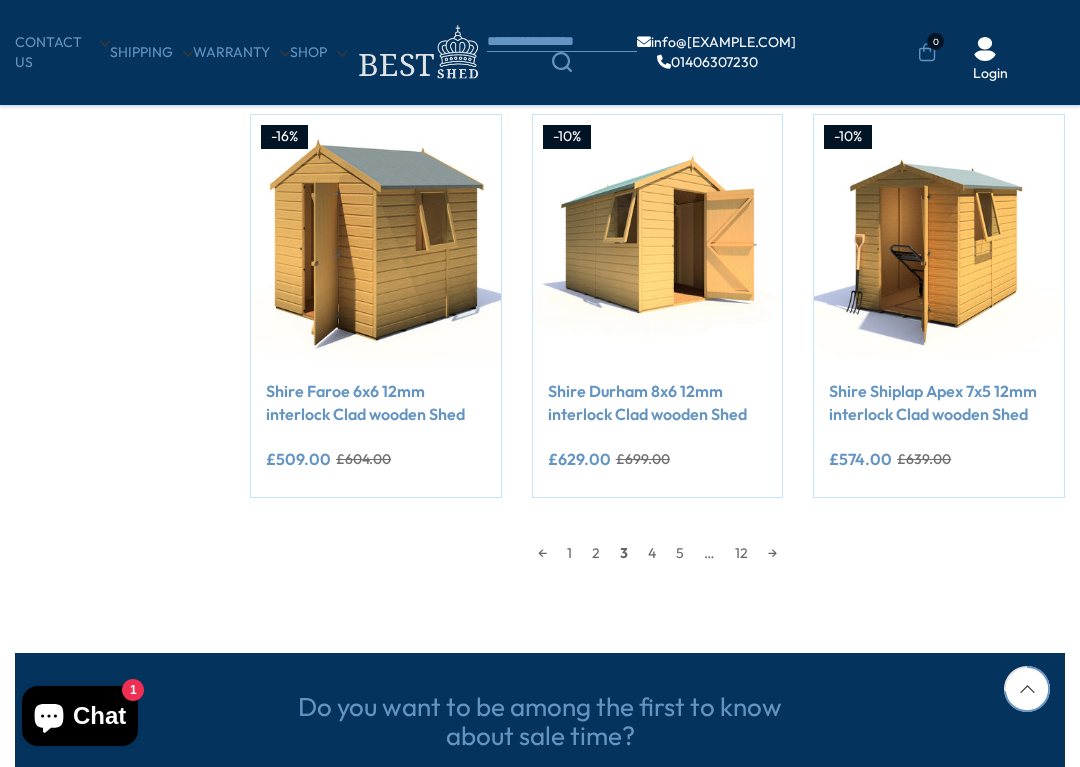 click on "→" at bounding box center (772, 553) 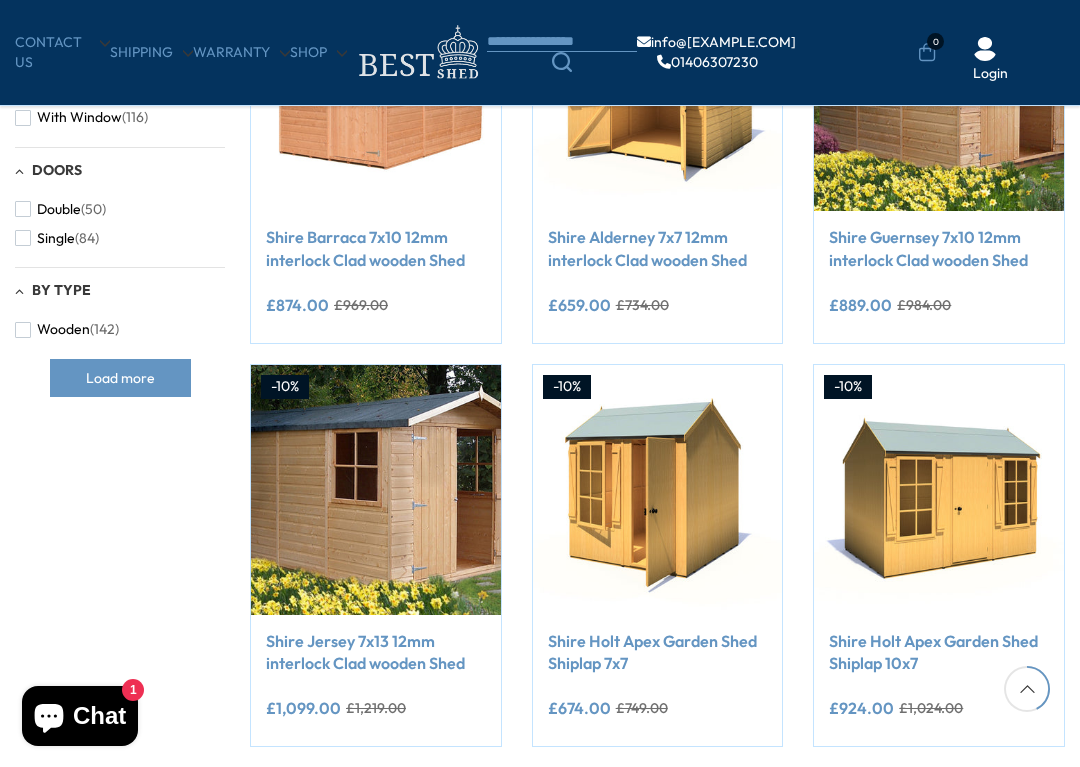 scroll, scrollTop: 917, scrollLeft: 0, axis: vertical 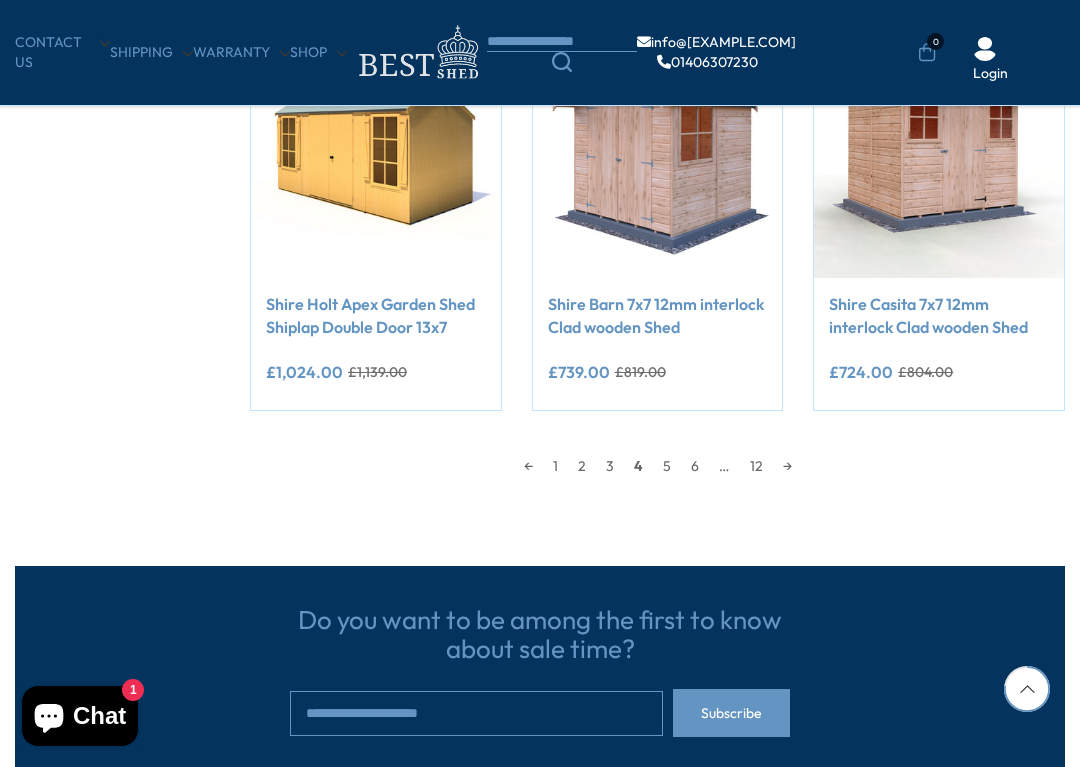 click on "→" at bounding box center [787, 466] 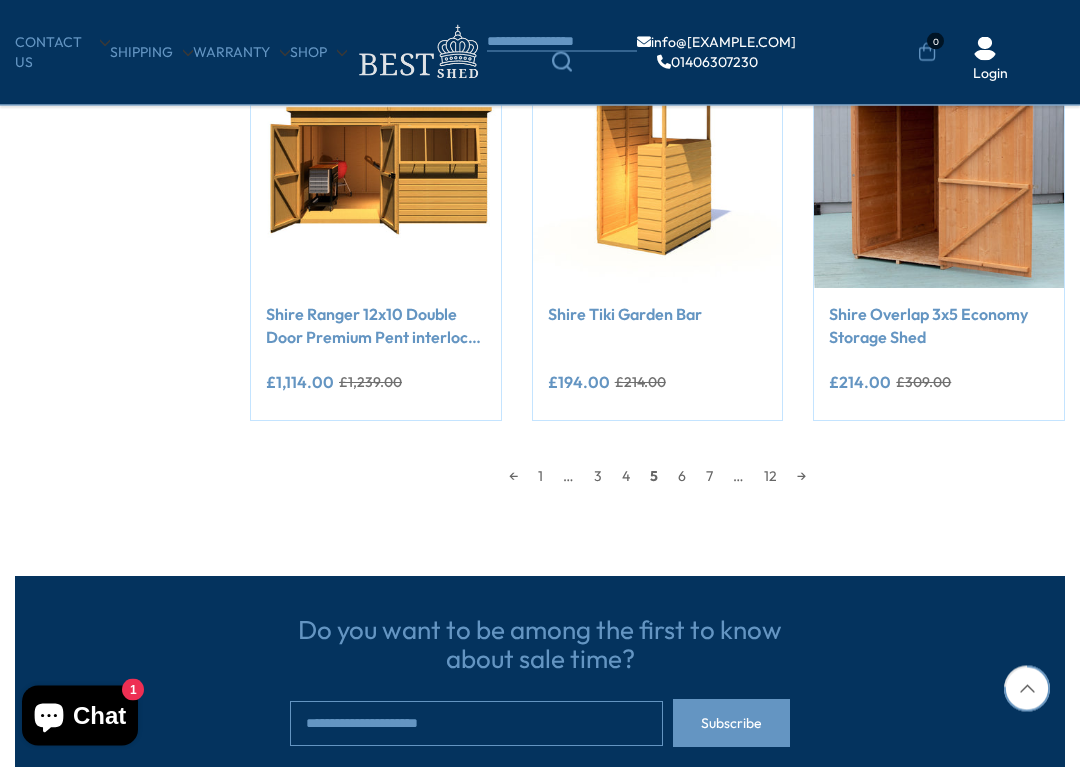 scroll, scrollTop: 1598, scrollLeft: 0, axis: vertical 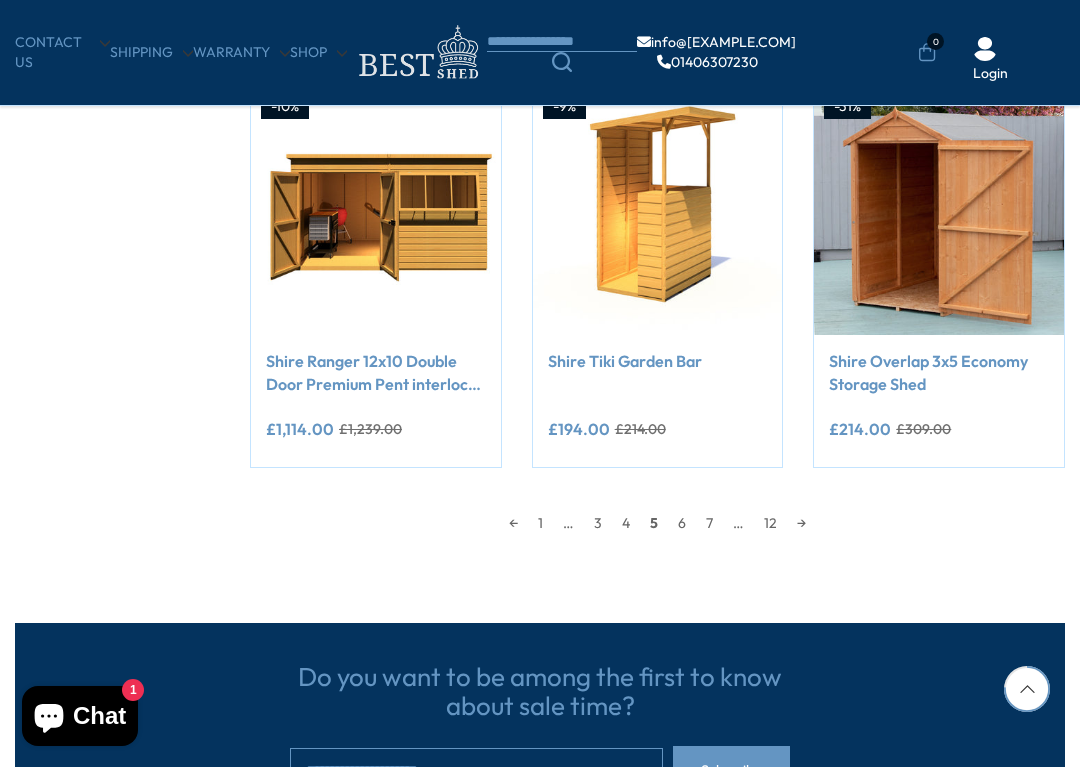 click on "-10%
Compare Now" at bounding box center [657, -319] 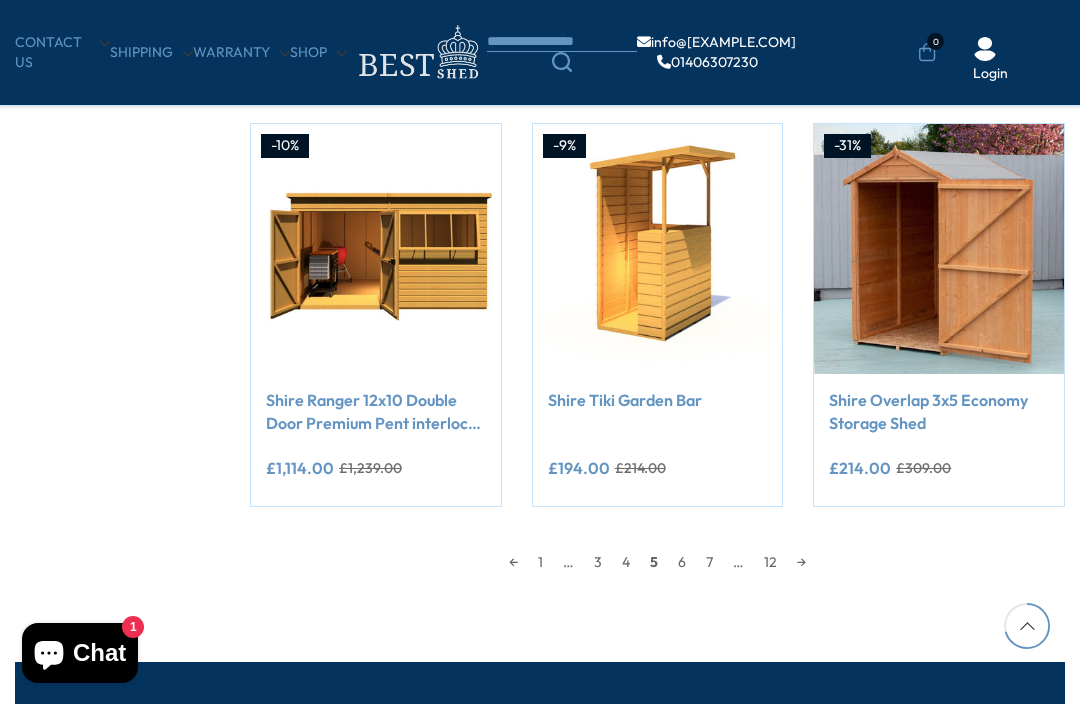 scroll, scrollTop: 1557, scrollLeft: 0, axis: vertical 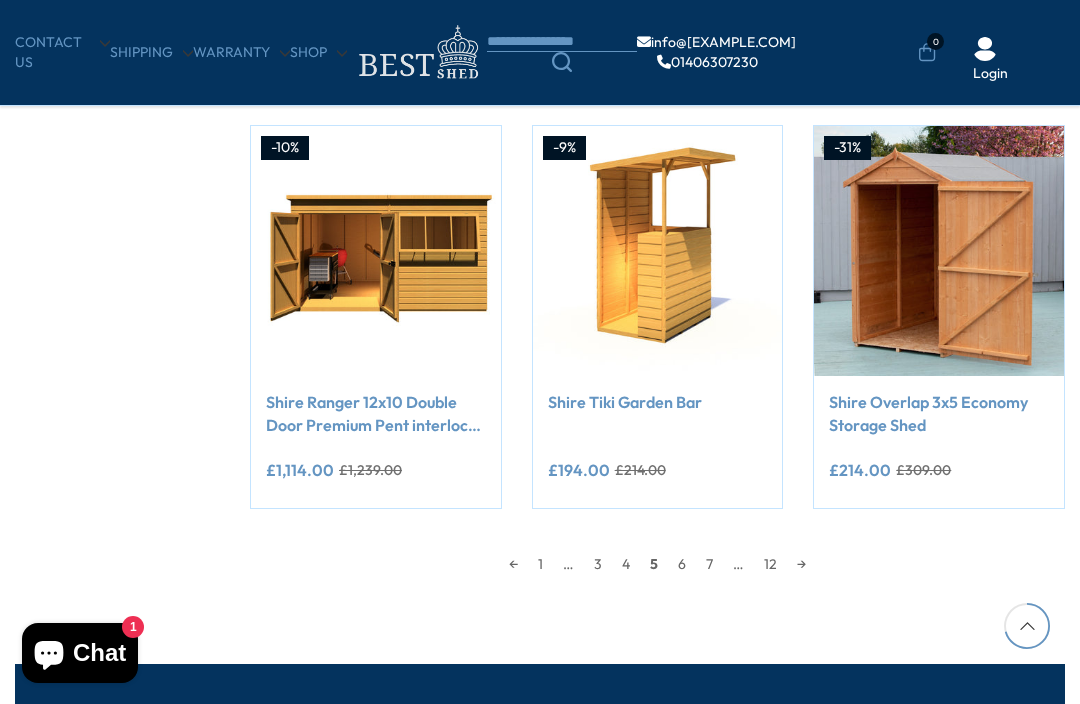 click on "→" at bounding box center (801, 564) 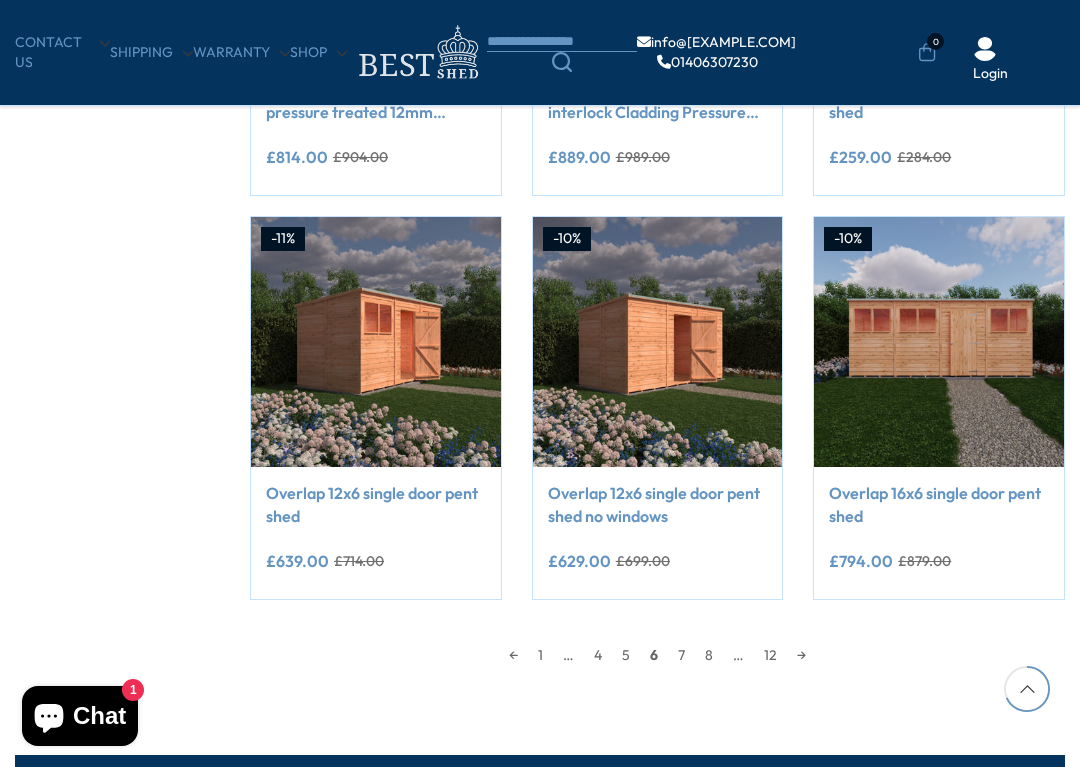 scroll, scrollTop: 1467, scrollLeft: 0, axis: vertical 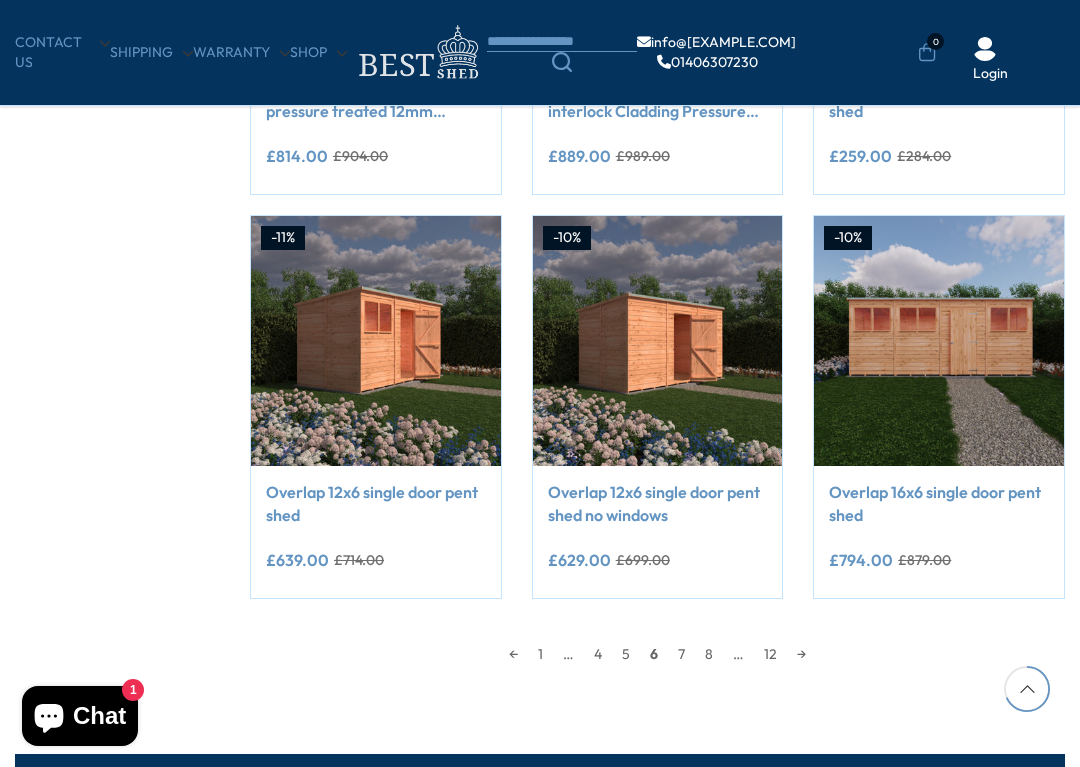 click on "→" at bounding box center (801, 654) 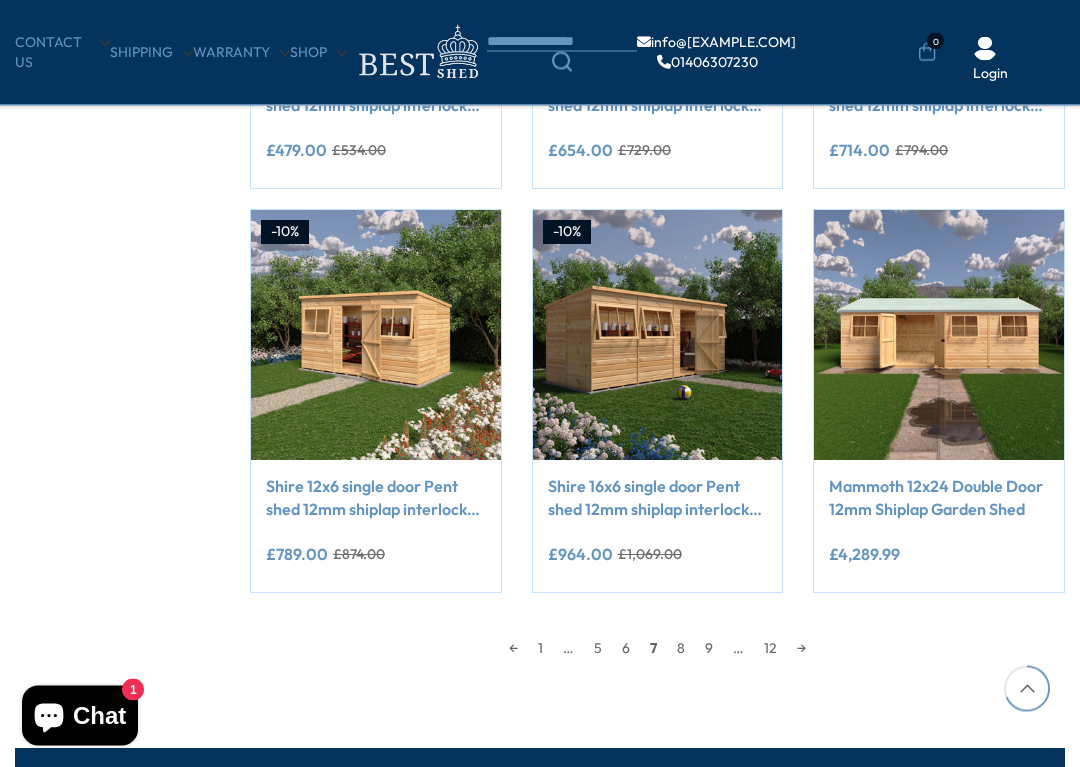 scroll, scrollTop: 1473, scrollLeft: 0, axis: vertical 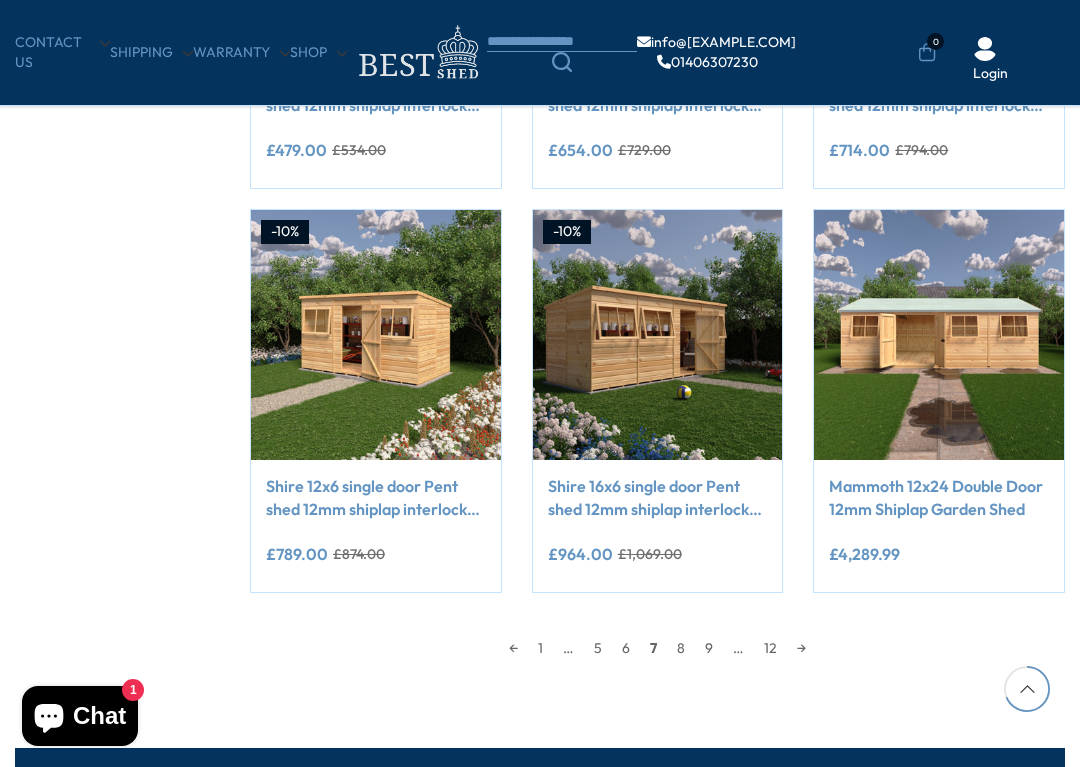 click on "→" at bounding box center [801, 648] 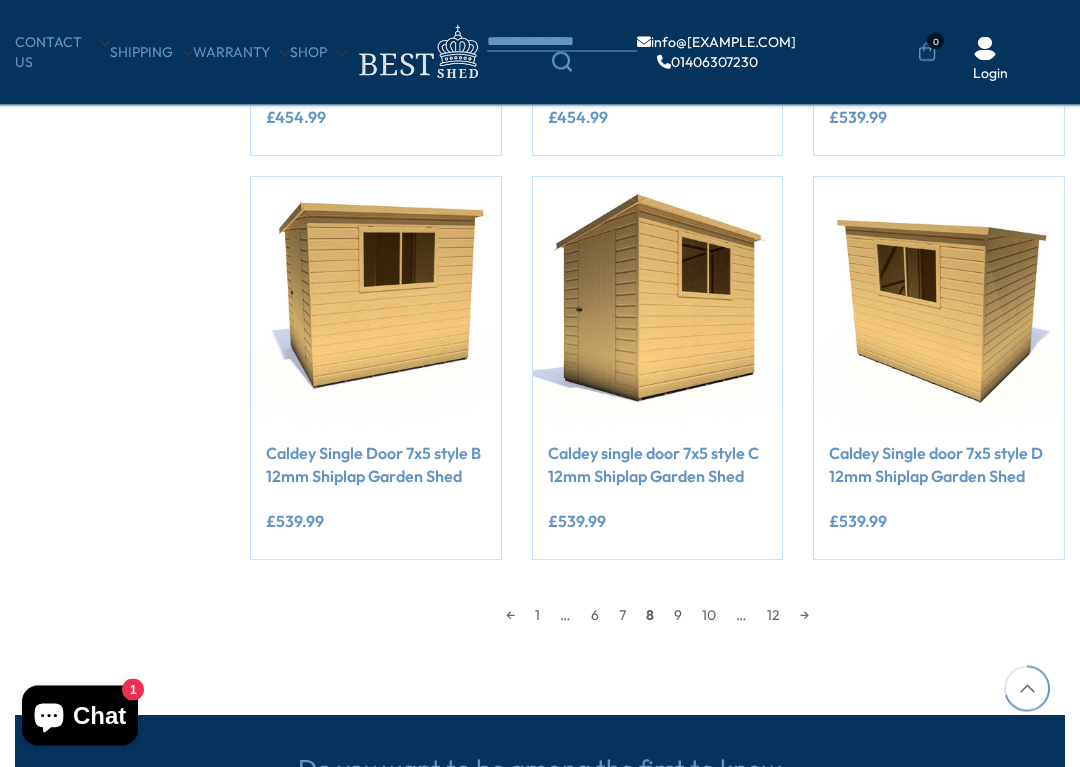 scroll, scrollTop: 1521, scrollLeft: 0, axis: vertical 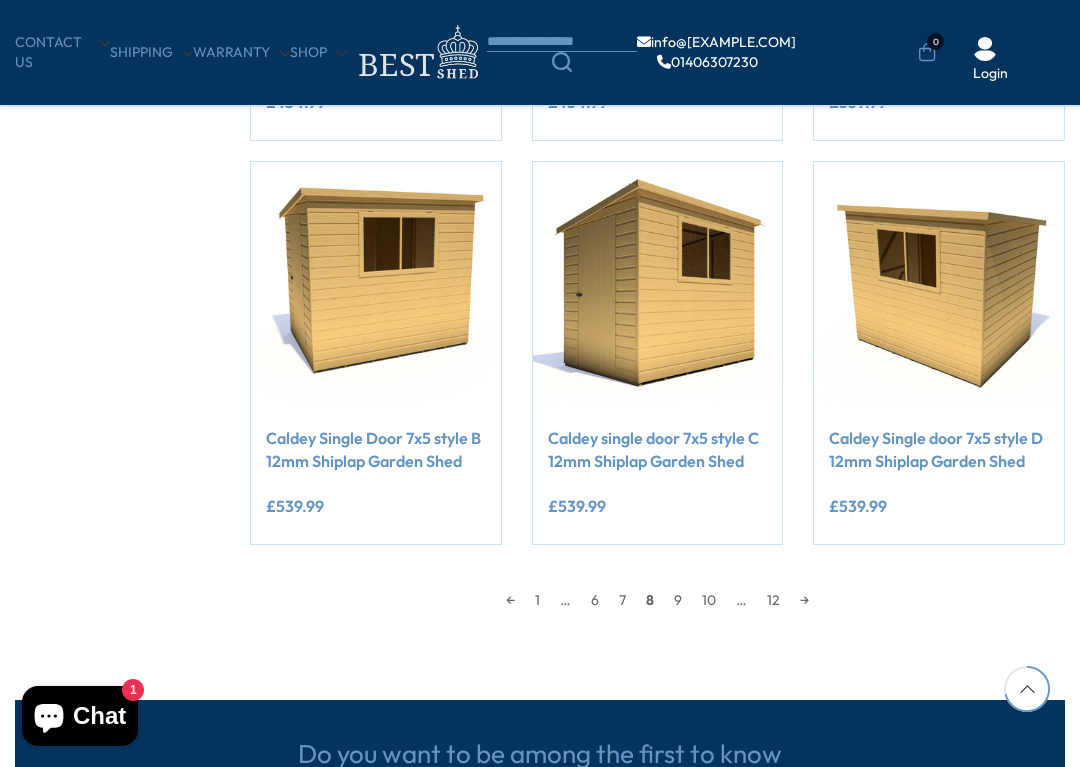 click on "→" at bounding box center (804, 600) 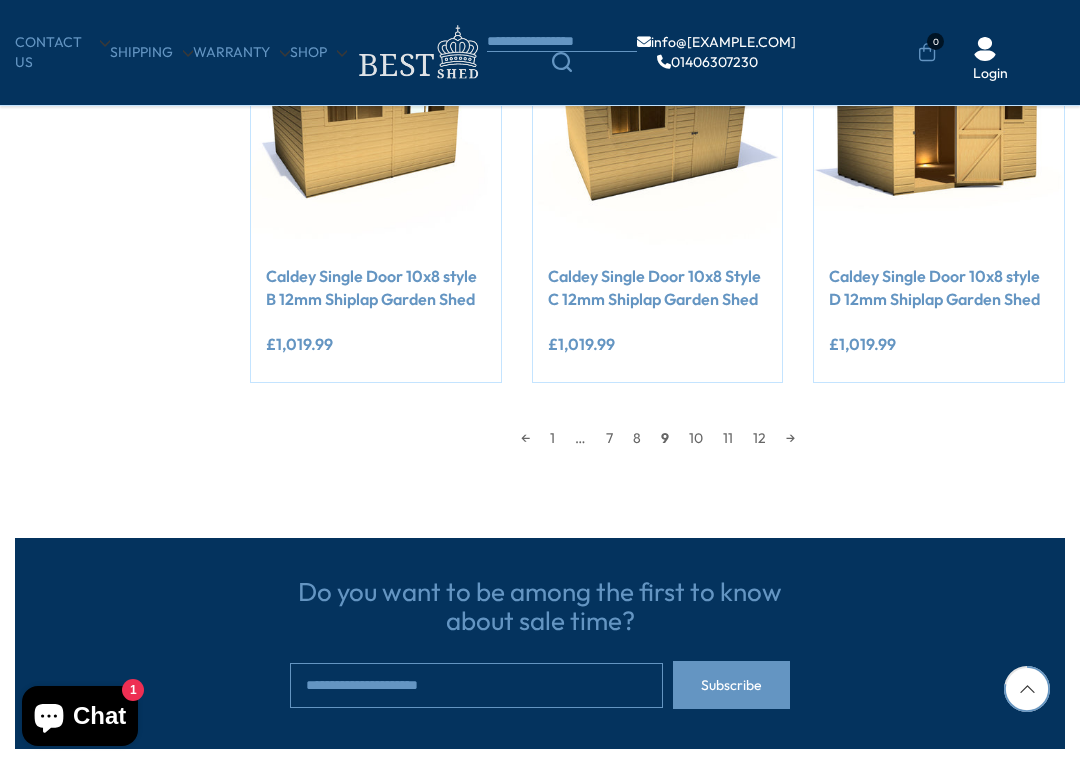 scroll, scrollTop: 1687, scrollLeft: 0, axis: vertical 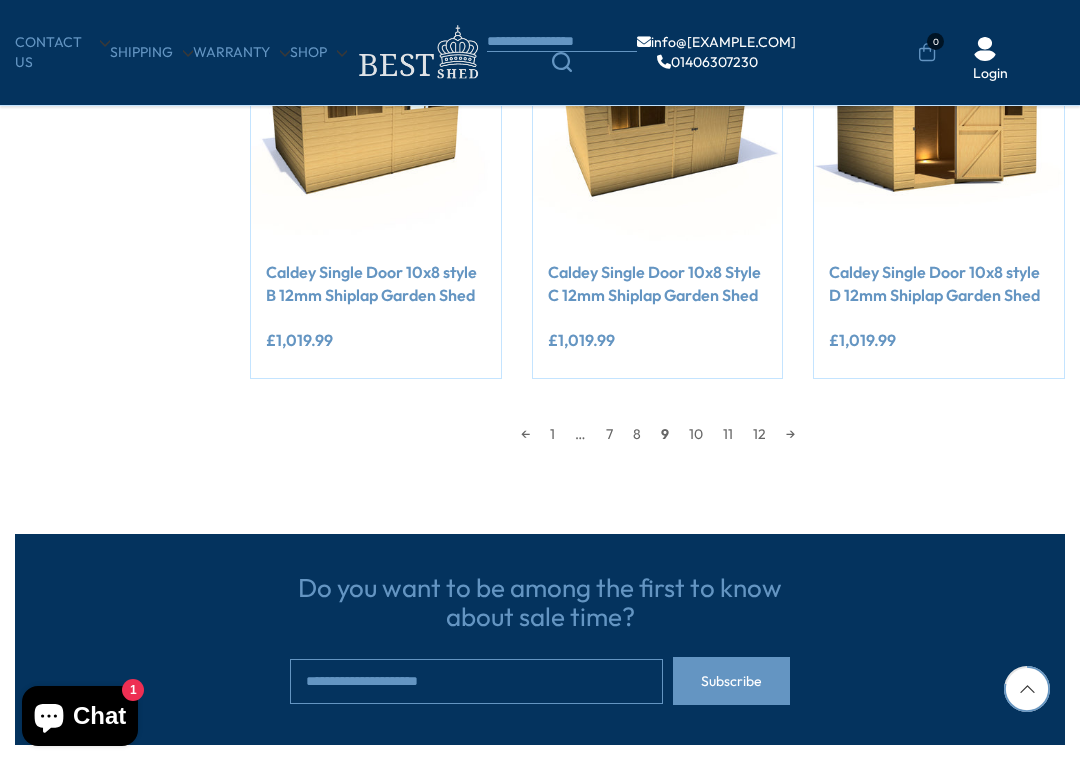 click on "→" at bounding box center [790, 434] 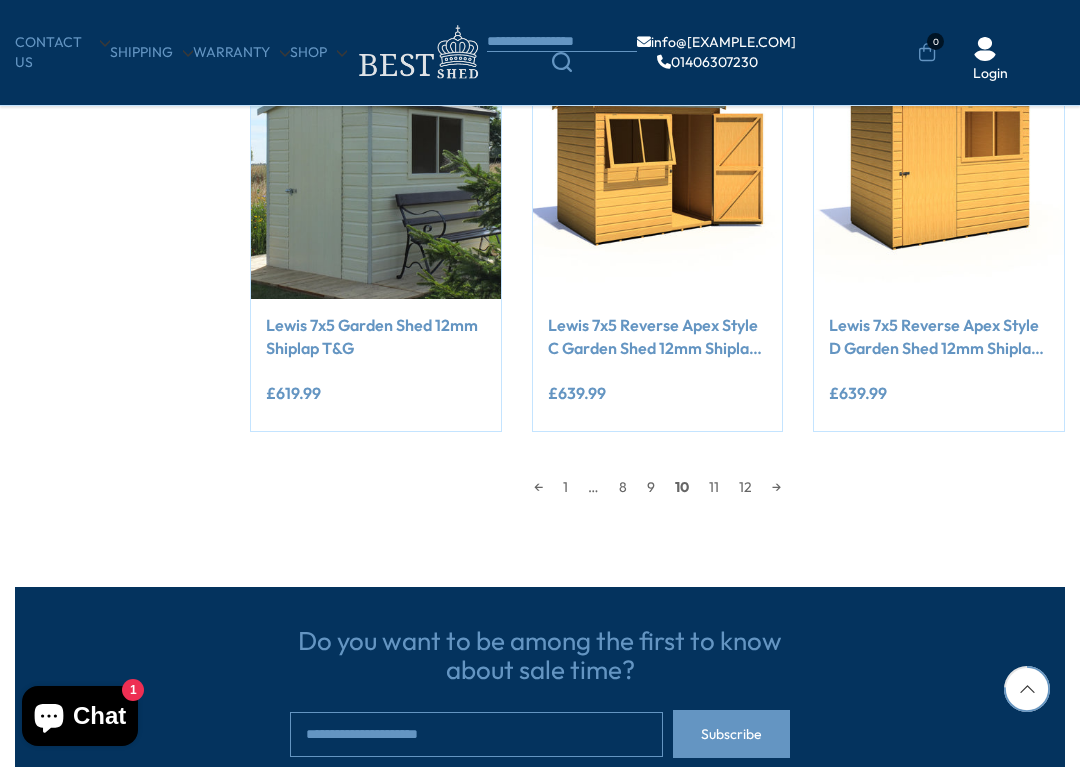 scroll, scrollTop: 1649, scrollLeft: 0, axis: vertical 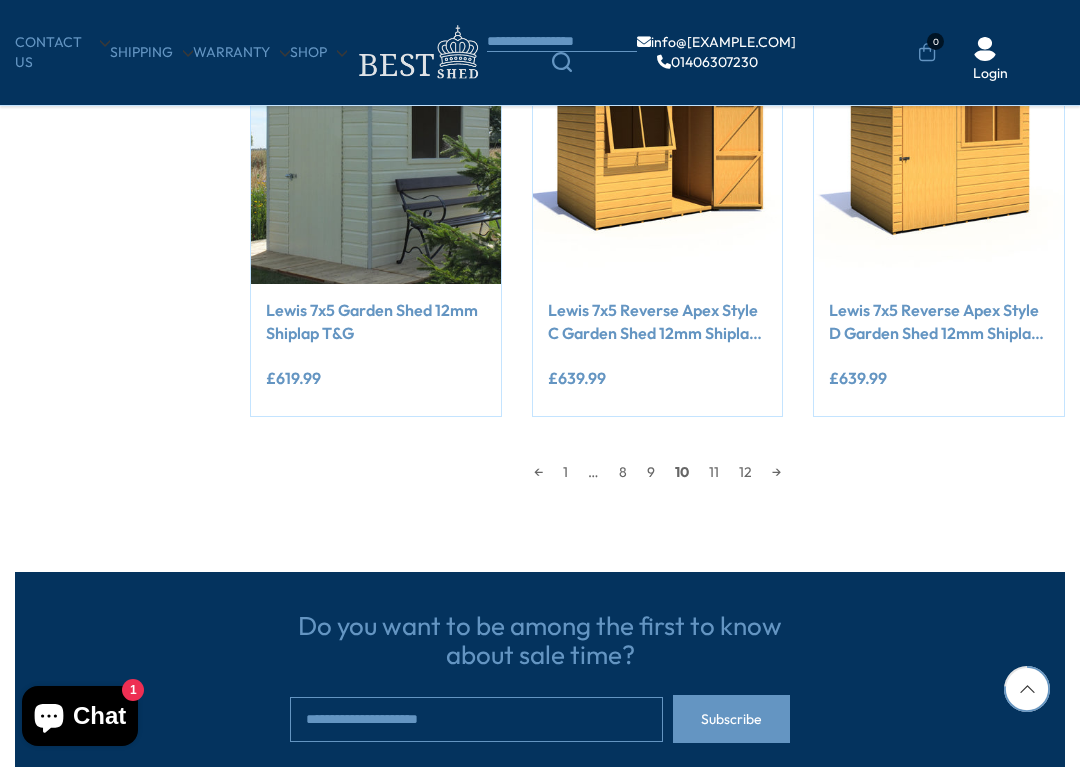 click on "→" at bounding box center (776, 472) 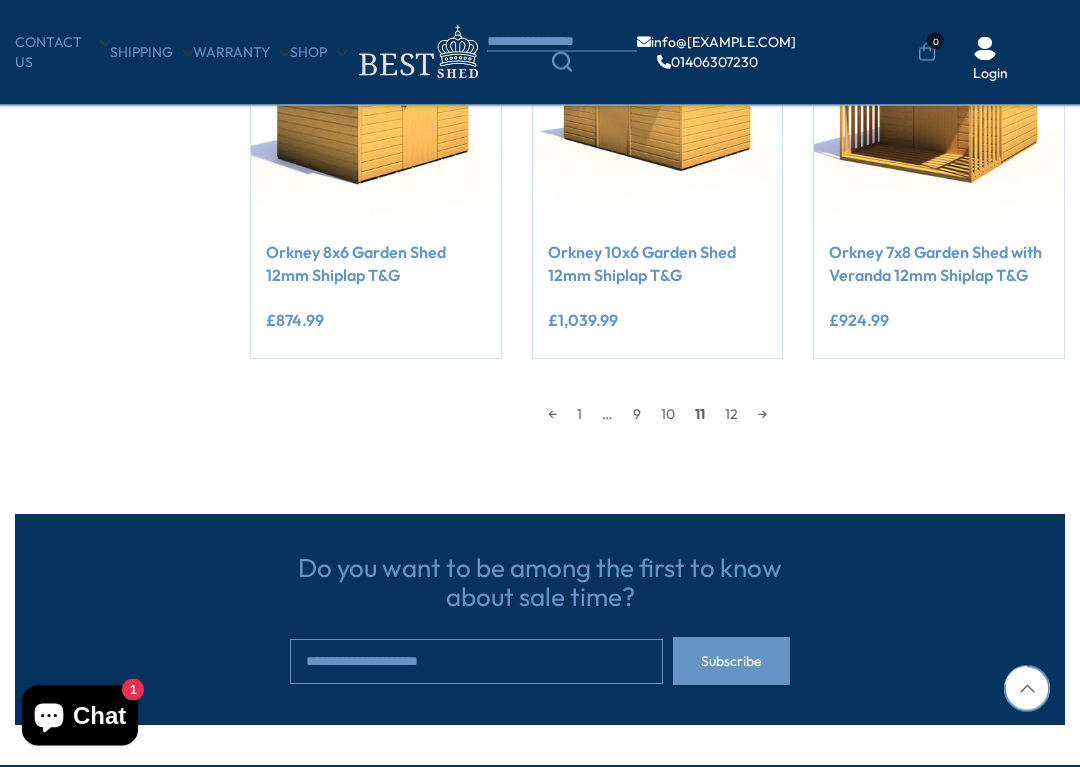 scroll, scrollTop: 1710, scrollLeft: 0, axis: vertical 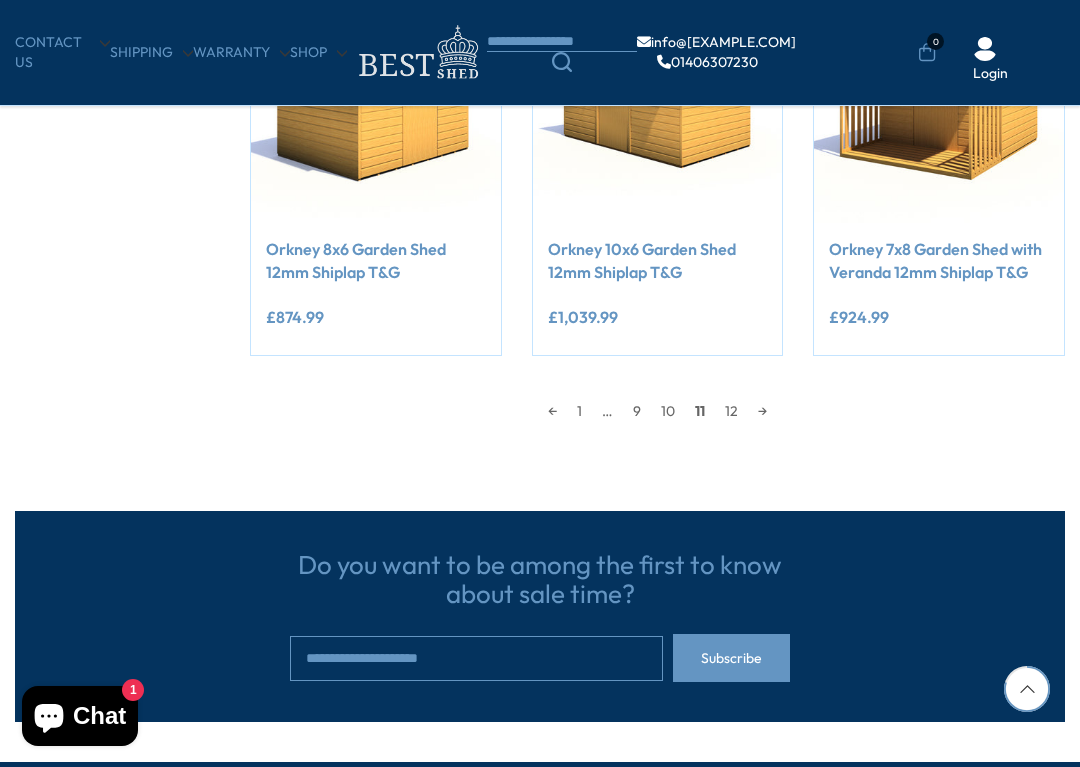 click on "→" at bounding box center [762, 411] 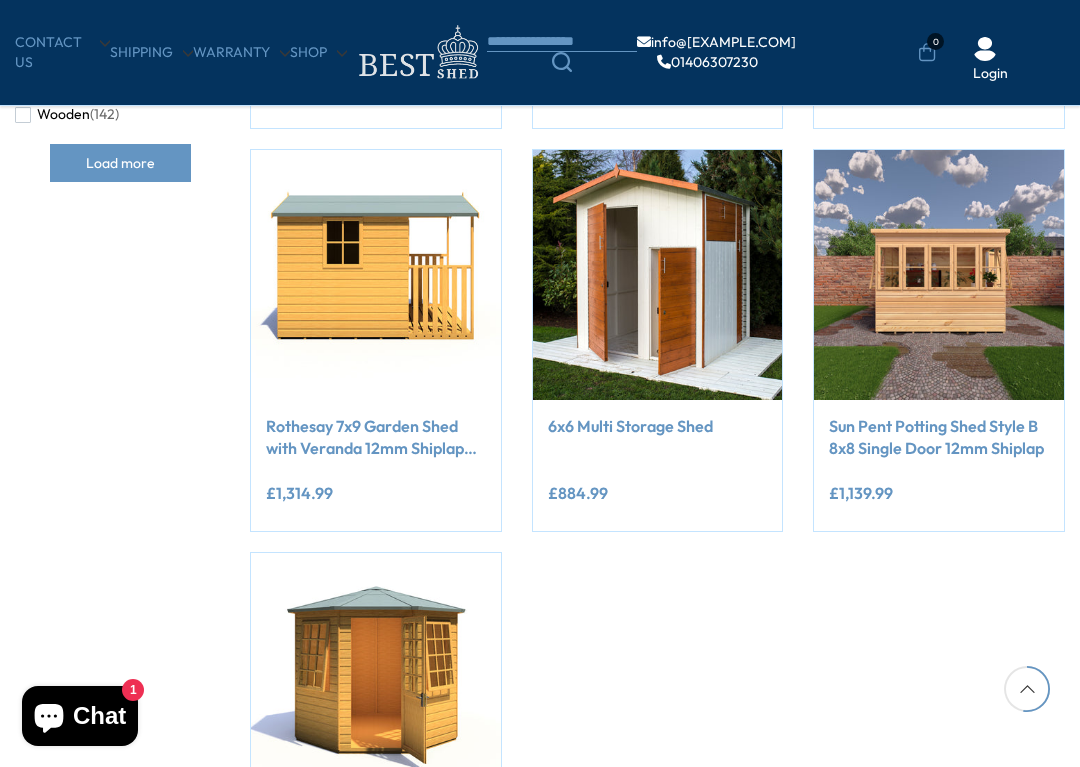 scroll, scrollTop: 1131, scrollLeft: 0, axis: vertical 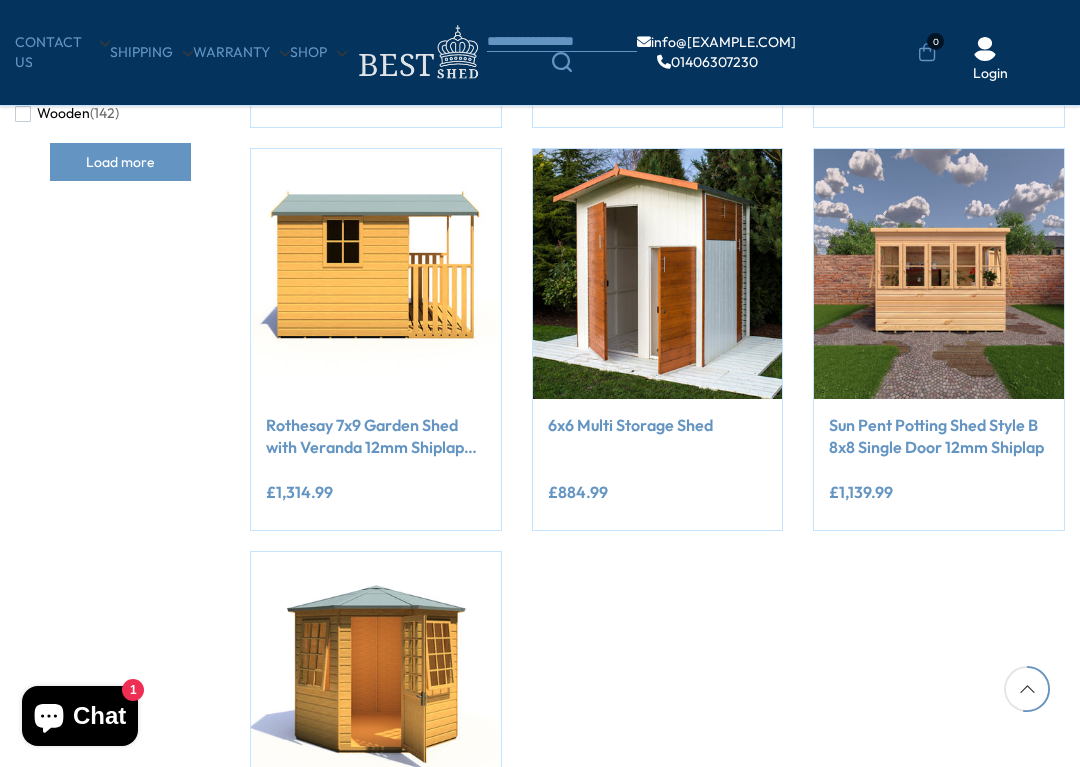 click at bounding box center [658, 274] 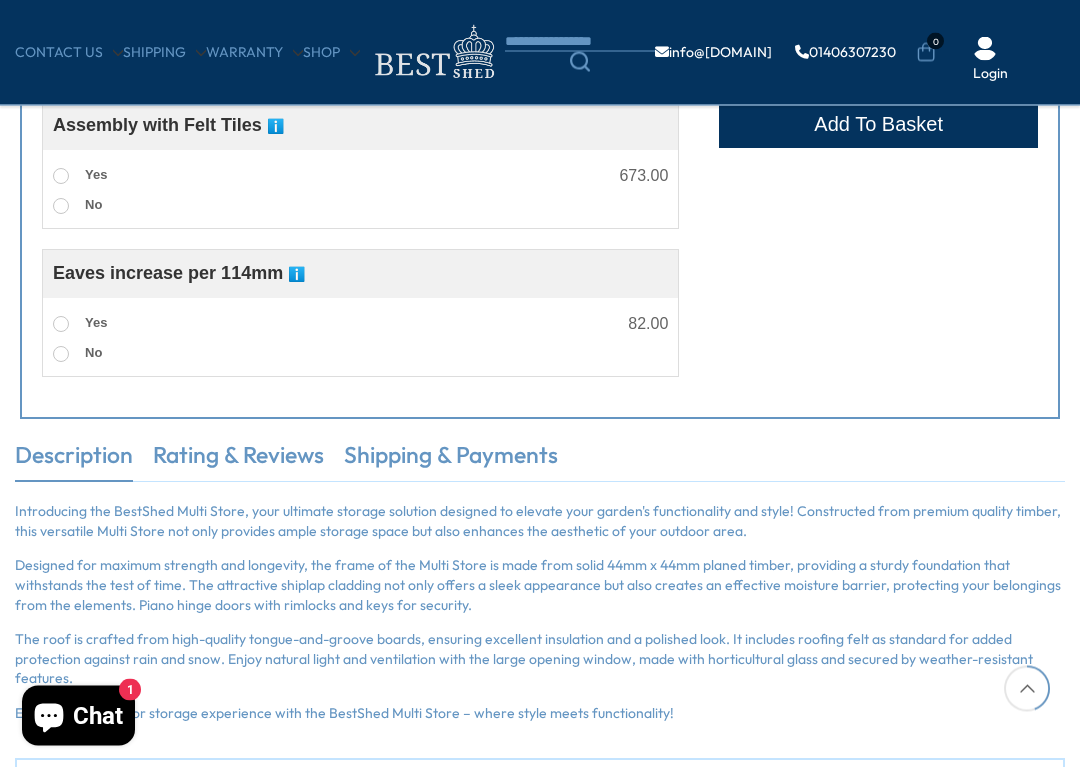 scroll, scrollTop: 1251, scrollLeft: 0, axis: vertical 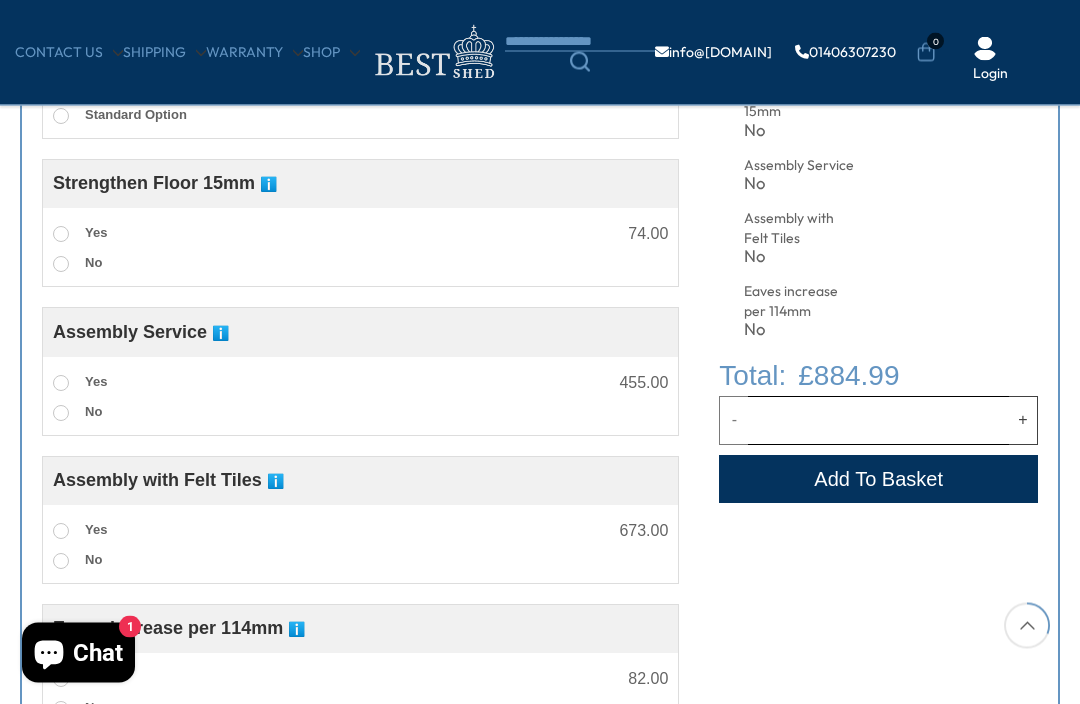 click on "Customise Product Felt Tiles  ℹ️
Felt Roof Tiles (Hexagonal)
Durable and stylish, our hexagonal felt roof tiles come in a choice of  Black, Green,  or  Red  finishes. Designed for easy installation and long-lasting weather protection, they’re ideal for sheds, summerhouses, gazebos, and more.
These lightweight tiles feature a self-adhesive strip for quick application and are suitable for roof pitches between 12° and 45°. The tough bitumen construction ensures water resistance, wind durability, and a clean, attractive finish.
Backed by a  10-year manufacturer guarantee  and an estimated lifespan of up to  15 years , they’re a cost-effective and dependable roofing choice.
*Shown in Green – also available in Black and Red.
Black 195.00 Green 195.00 Red 195.00 Standard Option Strengthen Floor 15mm  ℹ️
Strengthened Floor – 15mm
Enhance the strength and durability of your garden structure with our  15mm strengthened floor
Yes 74.00 No Assembly Service  ℹ️" at bounding box center (540, 348) 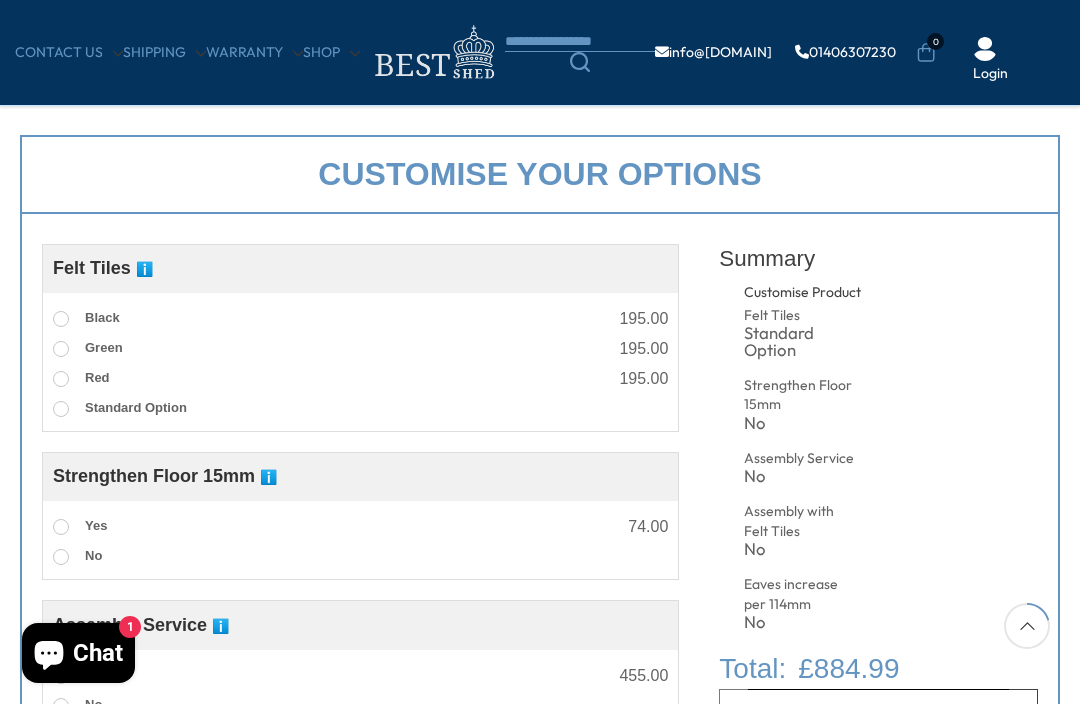 scroll, scrollTop: 601, scrollLeft: 0, axis: vertical 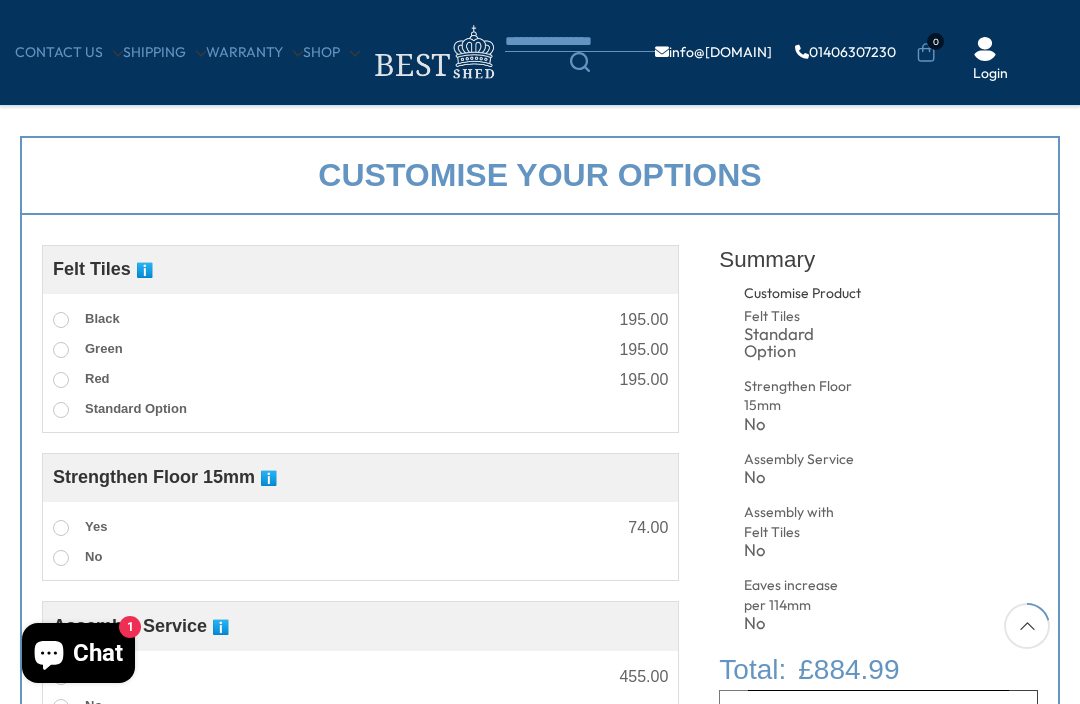 click on "Yes" at bounding box center [80, 528] 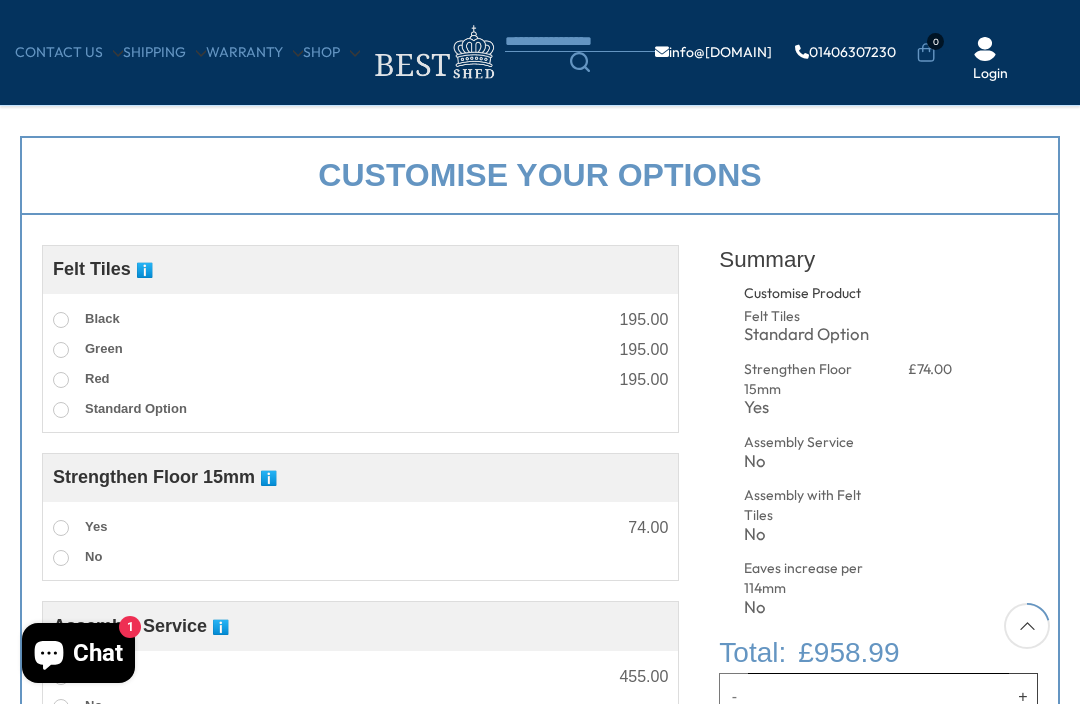 click on "Red" at bounding box center [81, 380] 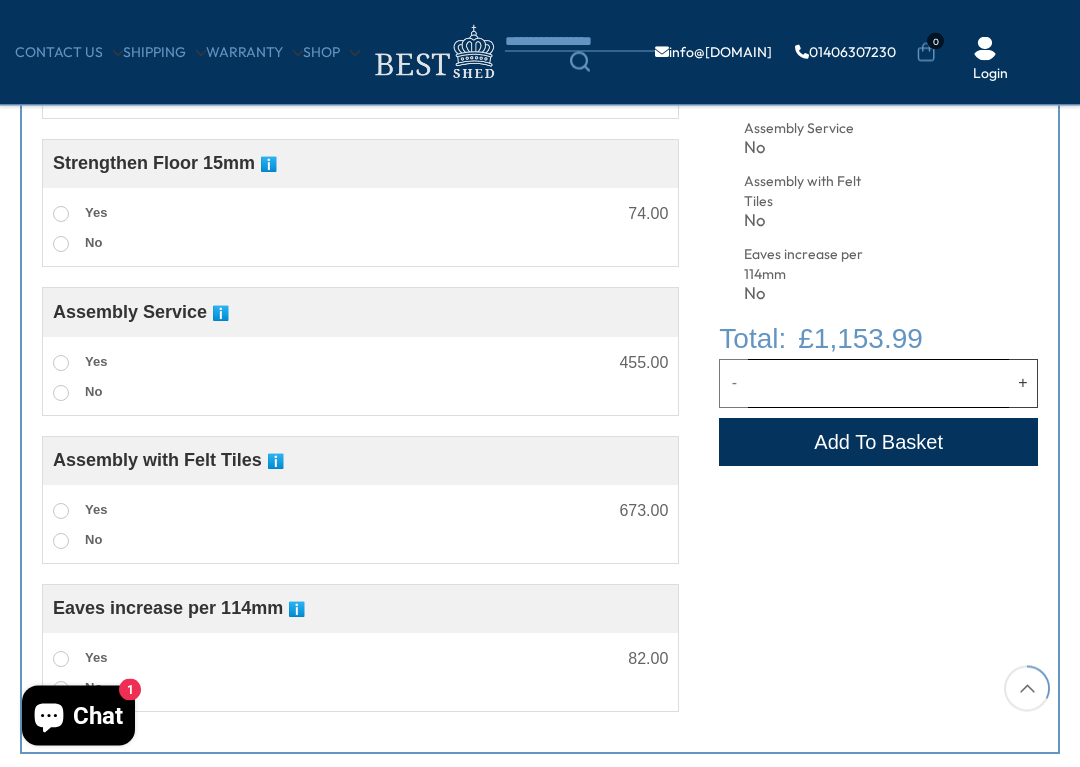 scroll, scrollTop: 917, scrollLeft: 0, axis: vertical 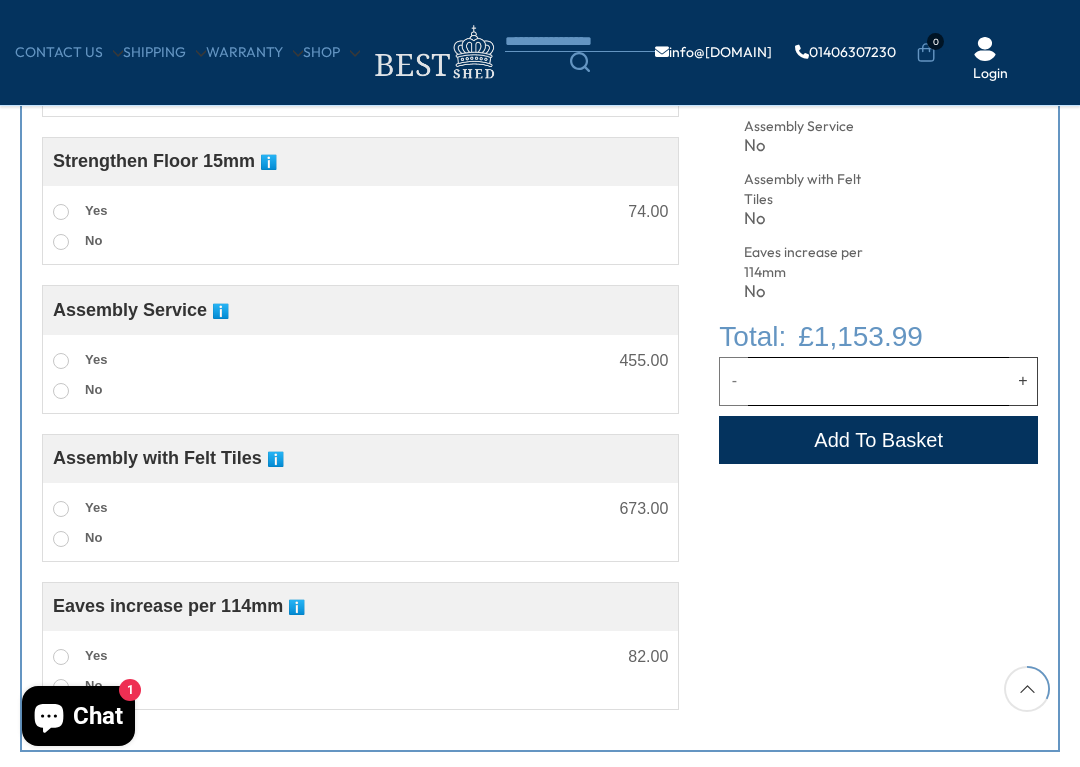 click on "Yes" at bounding box center (80, 361) 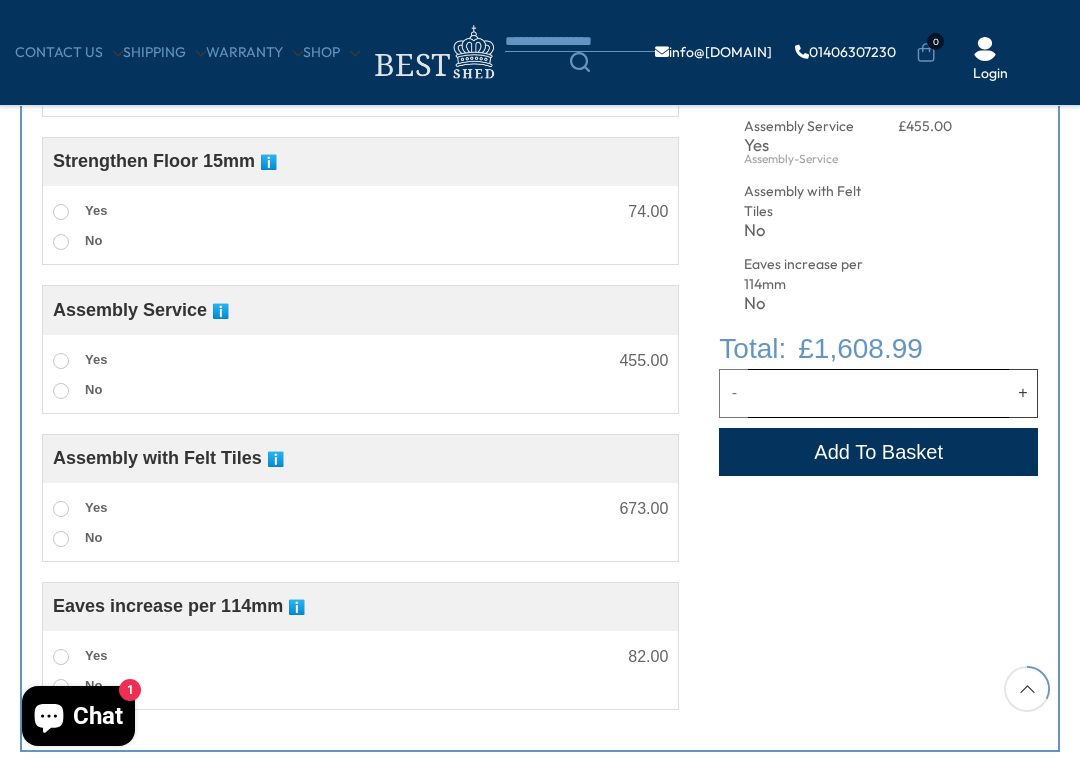 click at bounding box center [61, 509] 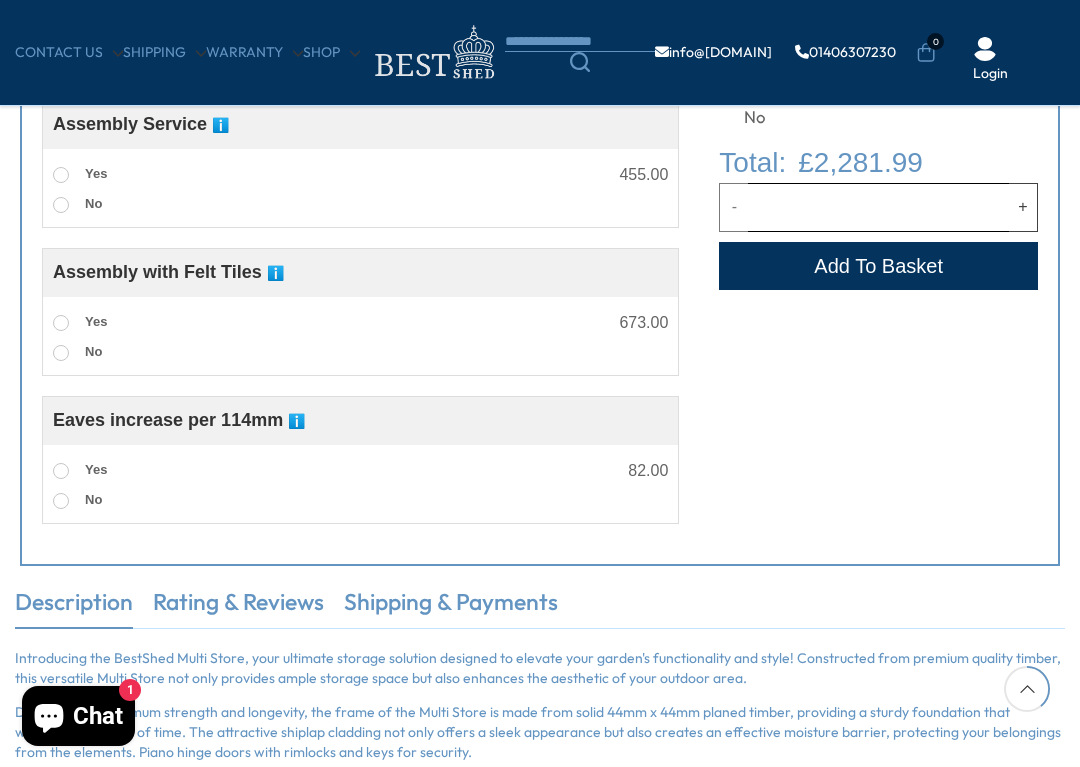 scroll, scrollTop: 1104, scrollLeft: 0, axis: vertical 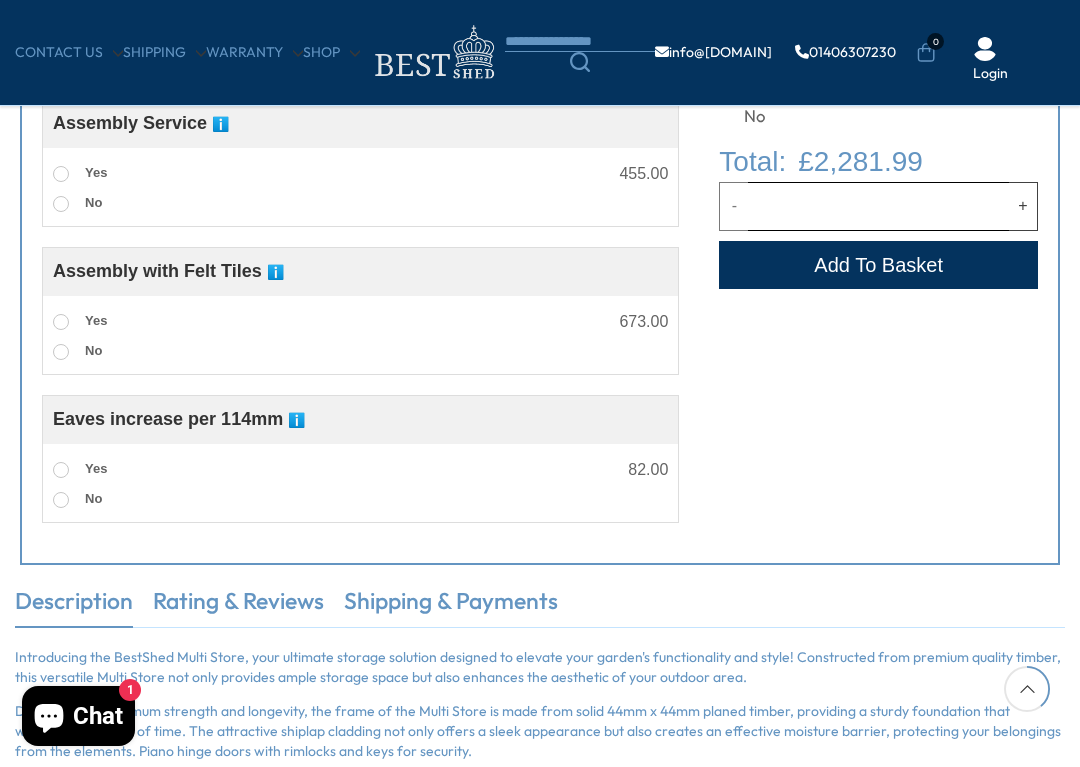 click at bounding box center [61, 470] 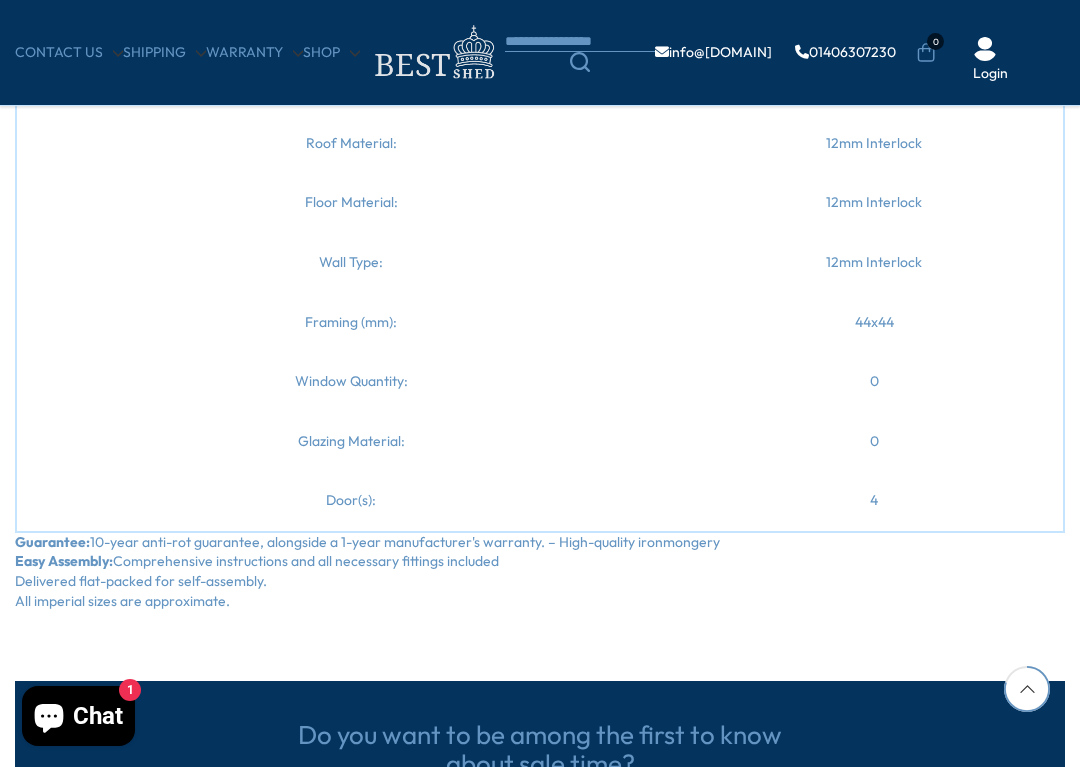 scroll, scrollTop: 2255, scrollLeft: 0, axis: vertical 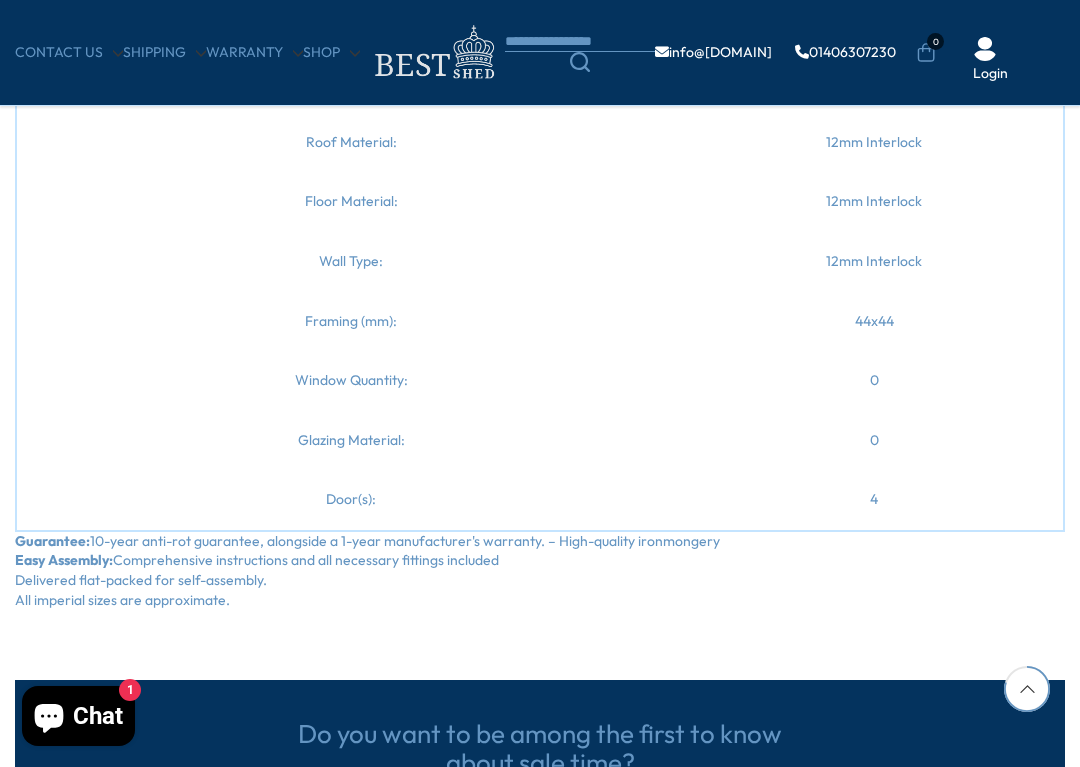 click on "0" at bounding box center [875, 381] 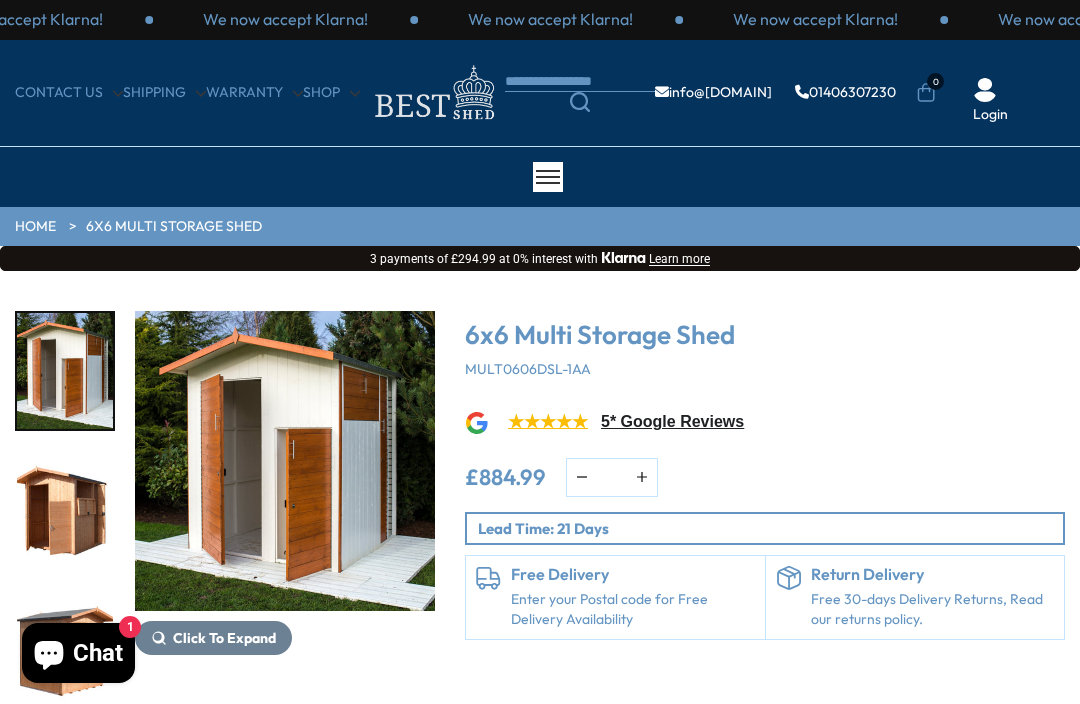scroll, scrollTop: 1, scrollLeft: 0, axis: vertical 